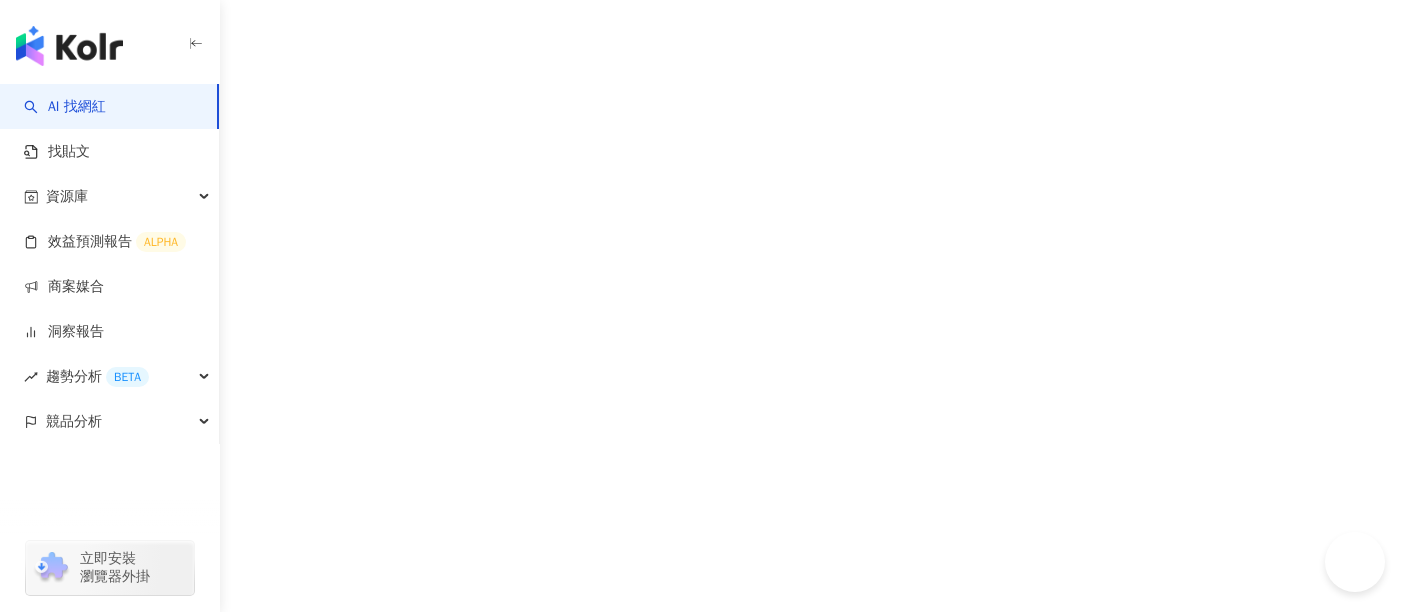 scroll, scrollTop: 0, scrollLeft: 0, axis: both 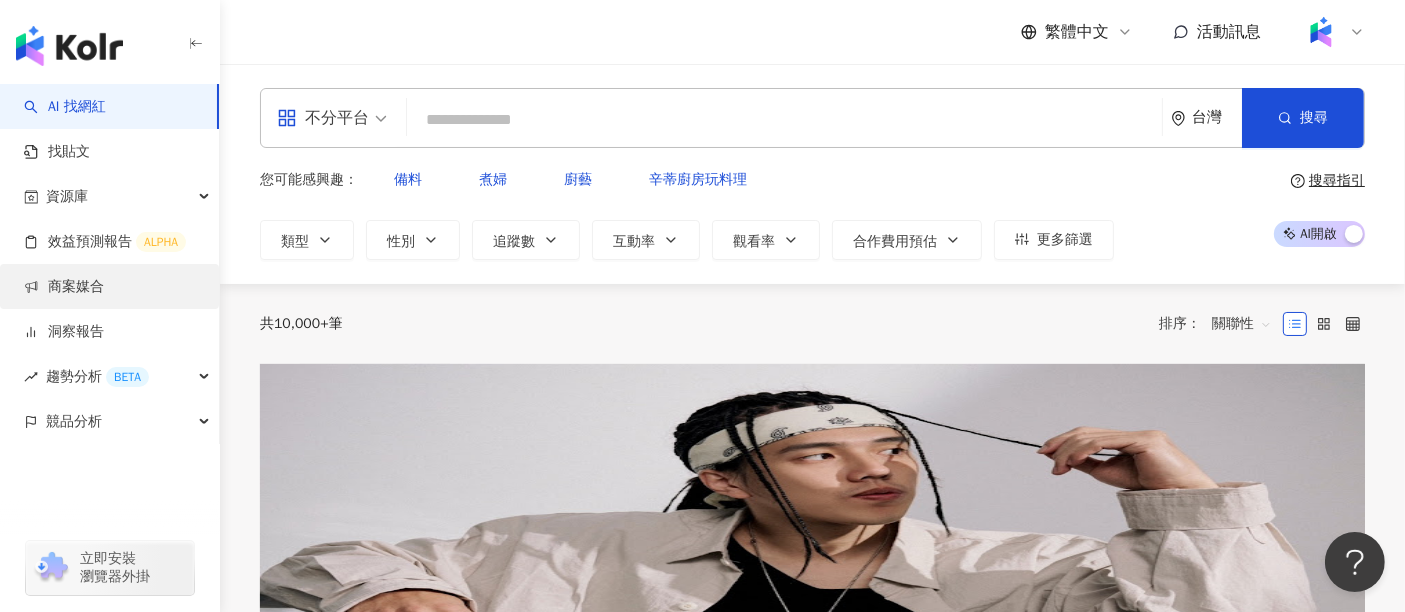click on "商案媒合" at bounding box center [64, 287] 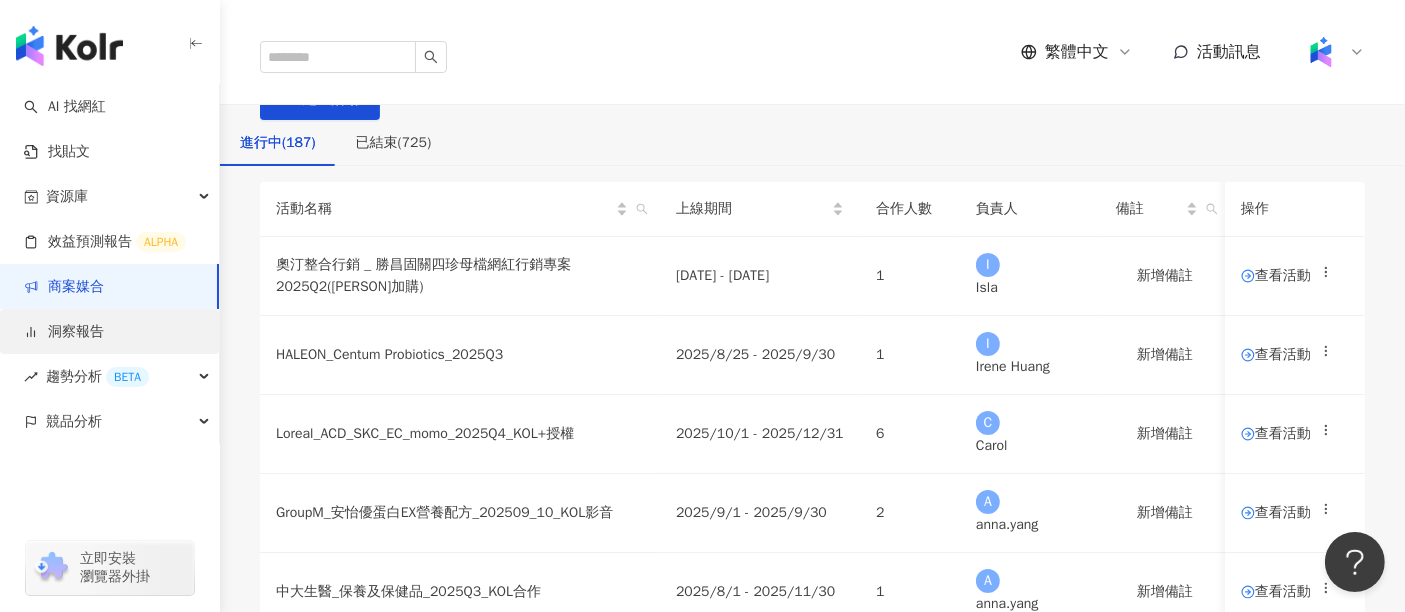 click on "洞察報告" at bounding box center [64, 332] 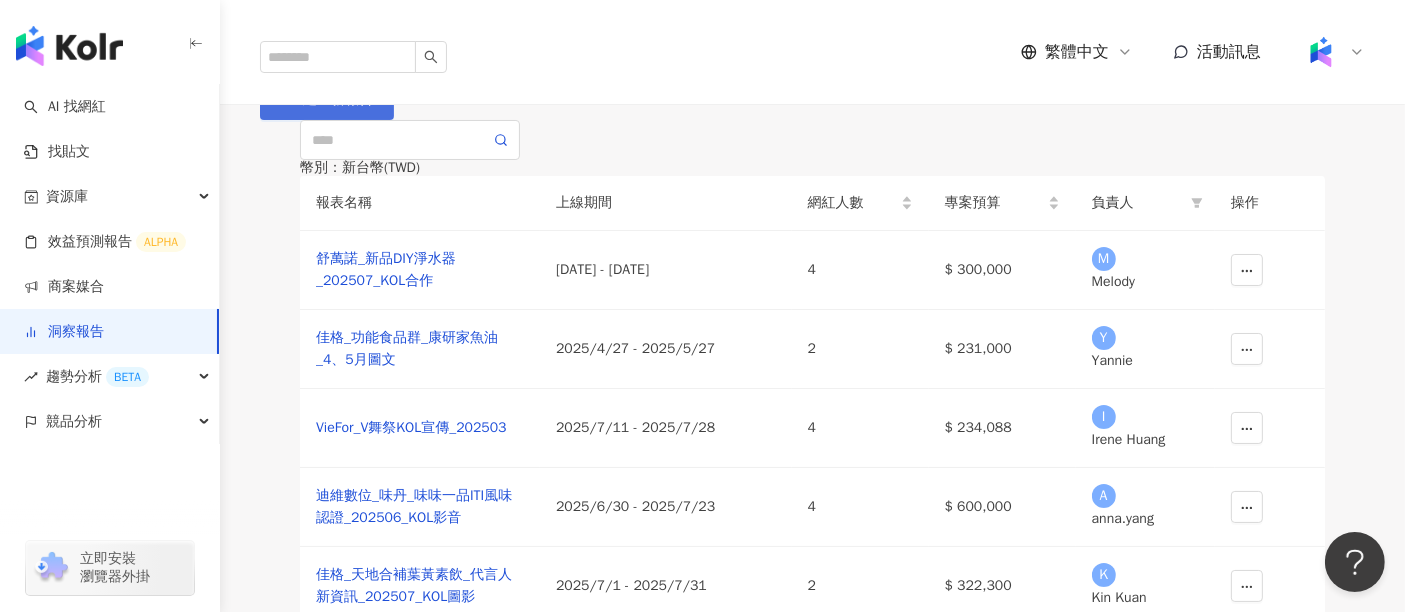 click on "建立新報告" at bounding box center (327, 100) 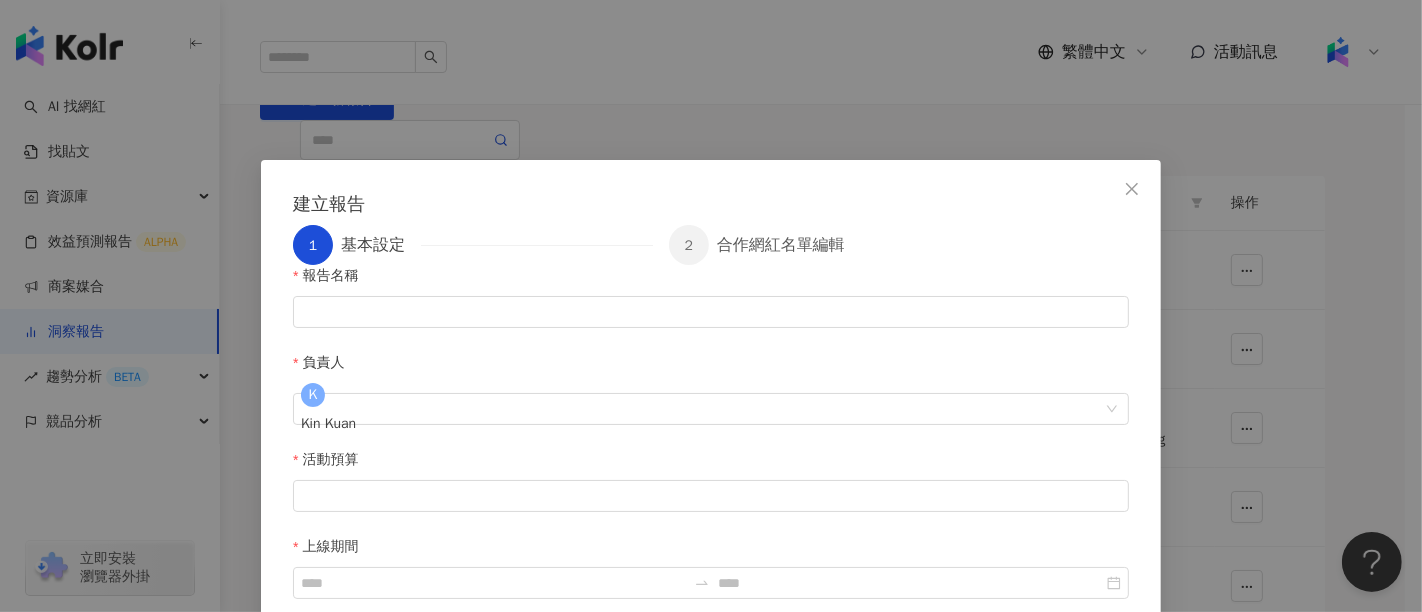 scroll, scrollTop: 78, scrollLeft: 0, axis: vertical 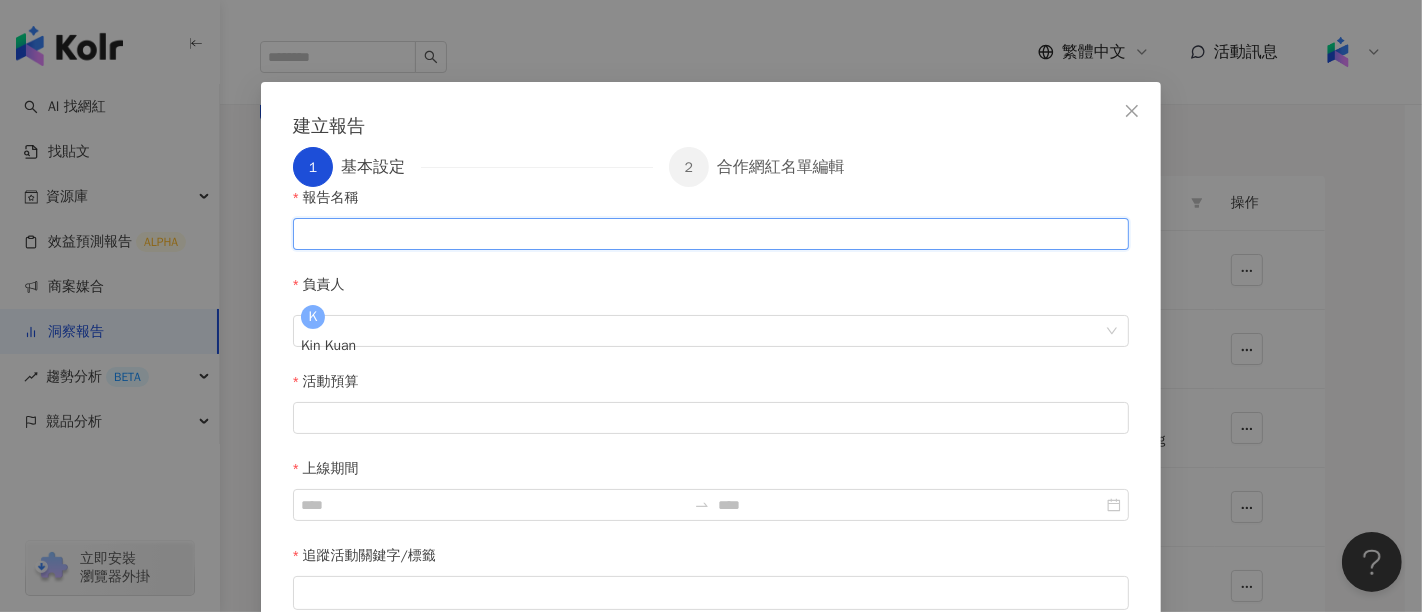 click on "報告名稱" at bounding box center (711, 234) 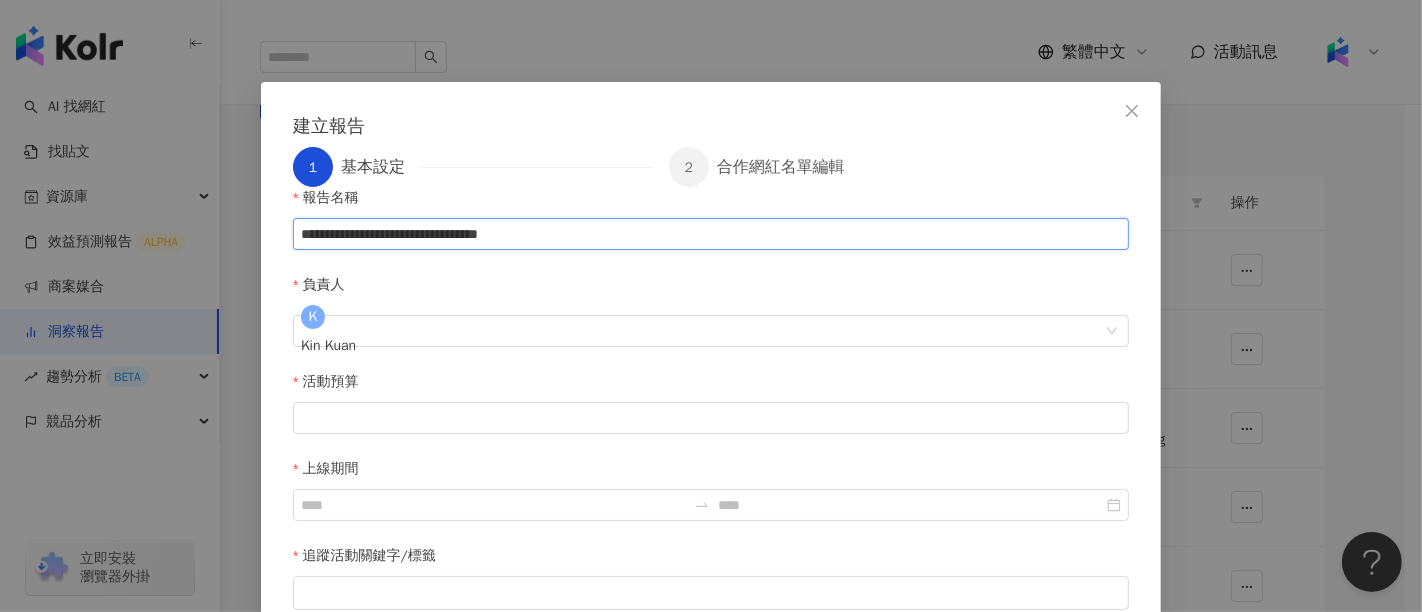 type on "**********" 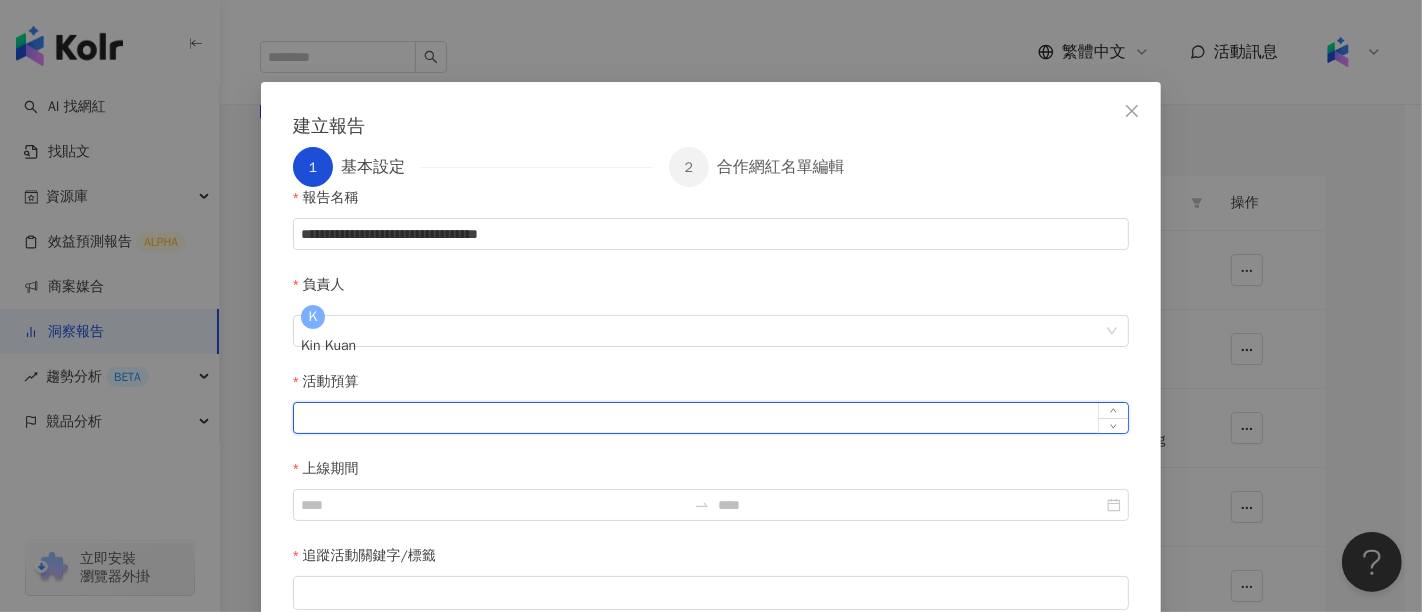 click on "活動預算" at bounding box center [711, 418] 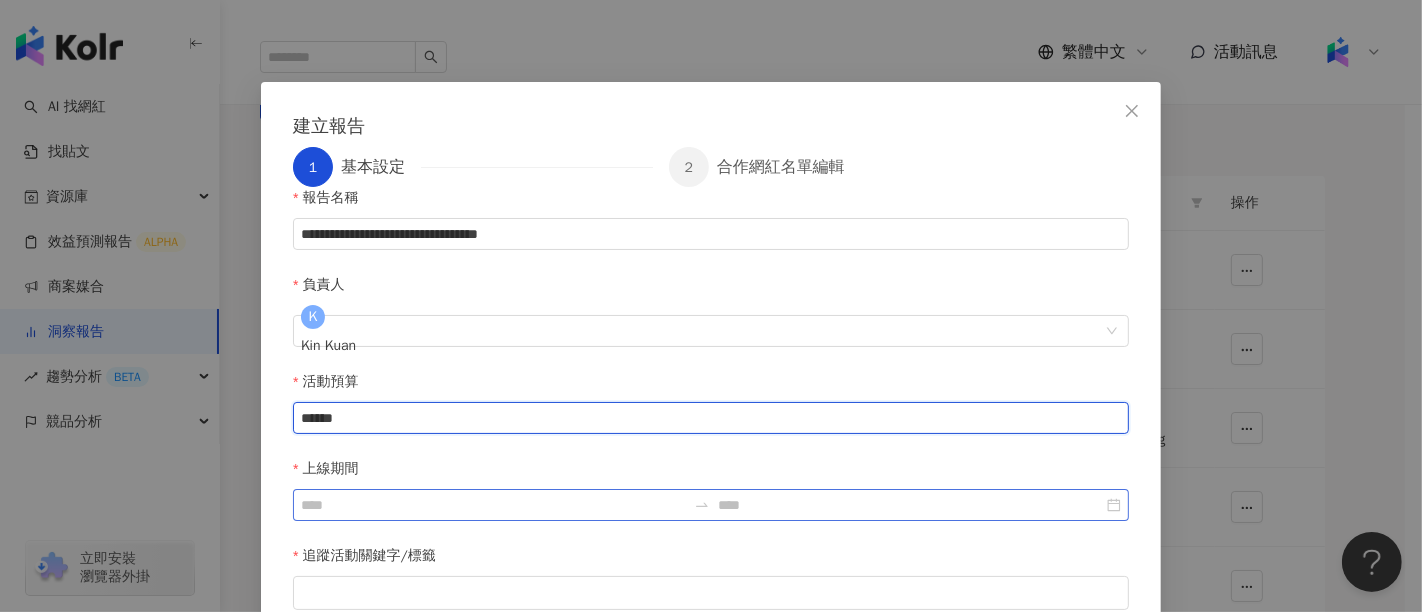 type on "******" 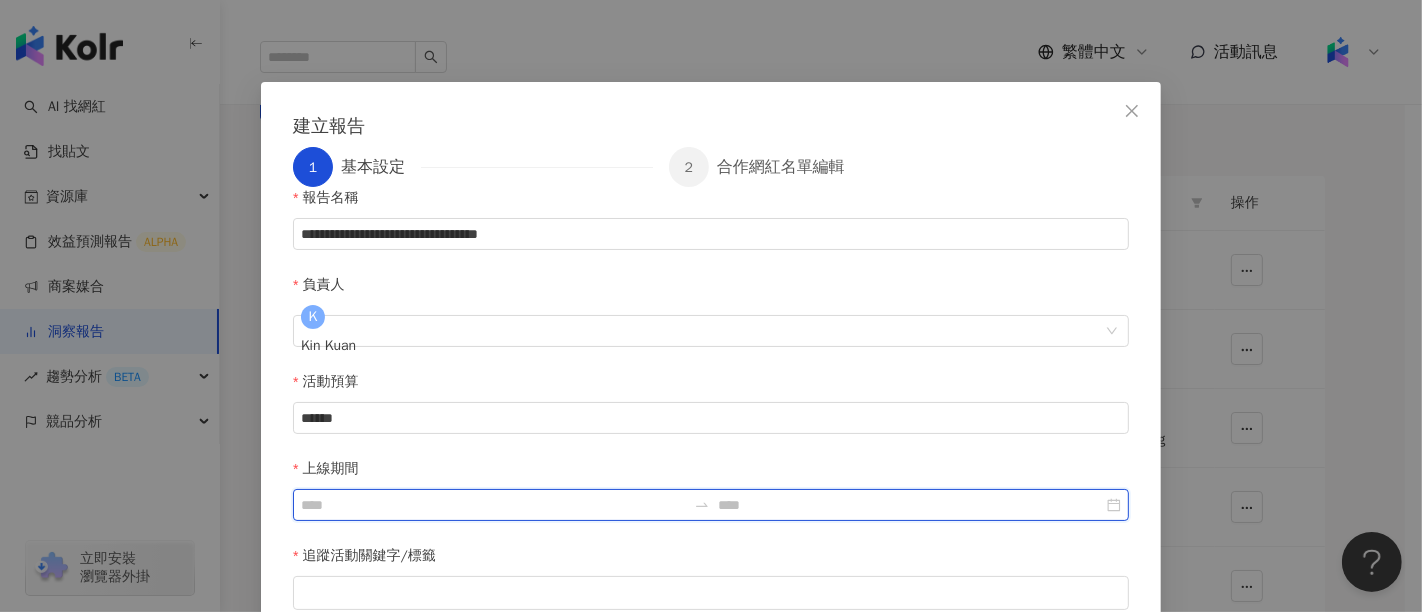 click on "上線期間" at bounding box center (493, 505) 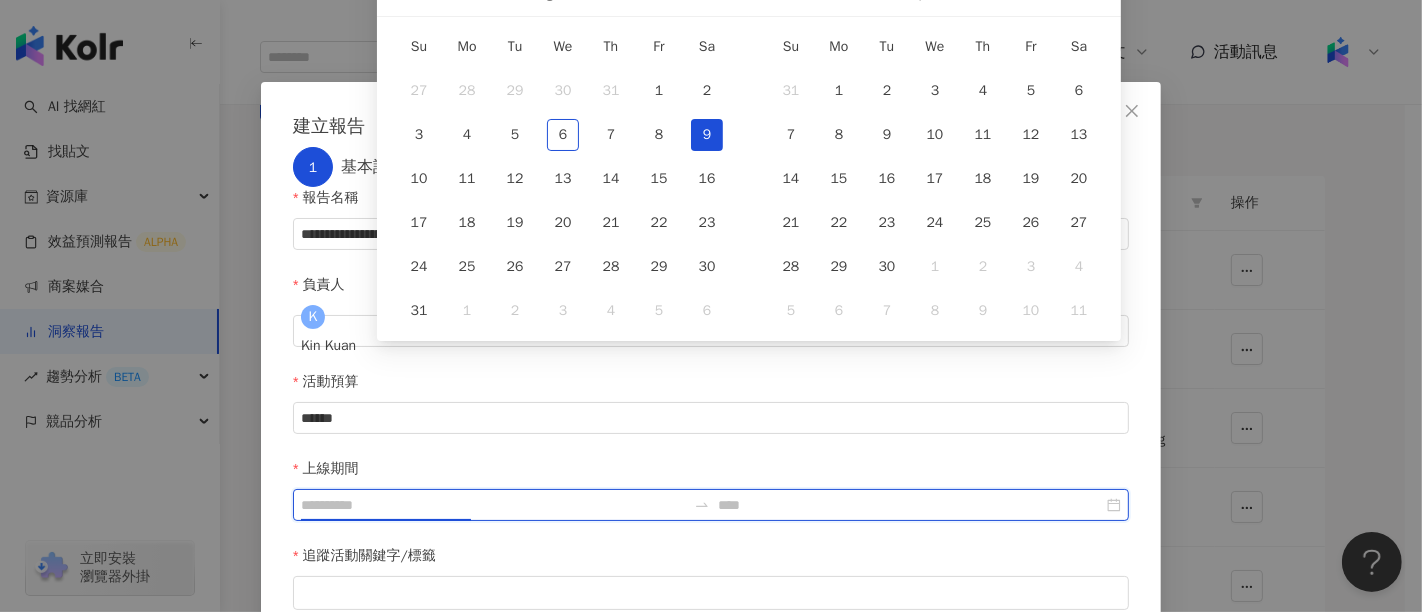 type on "**********" 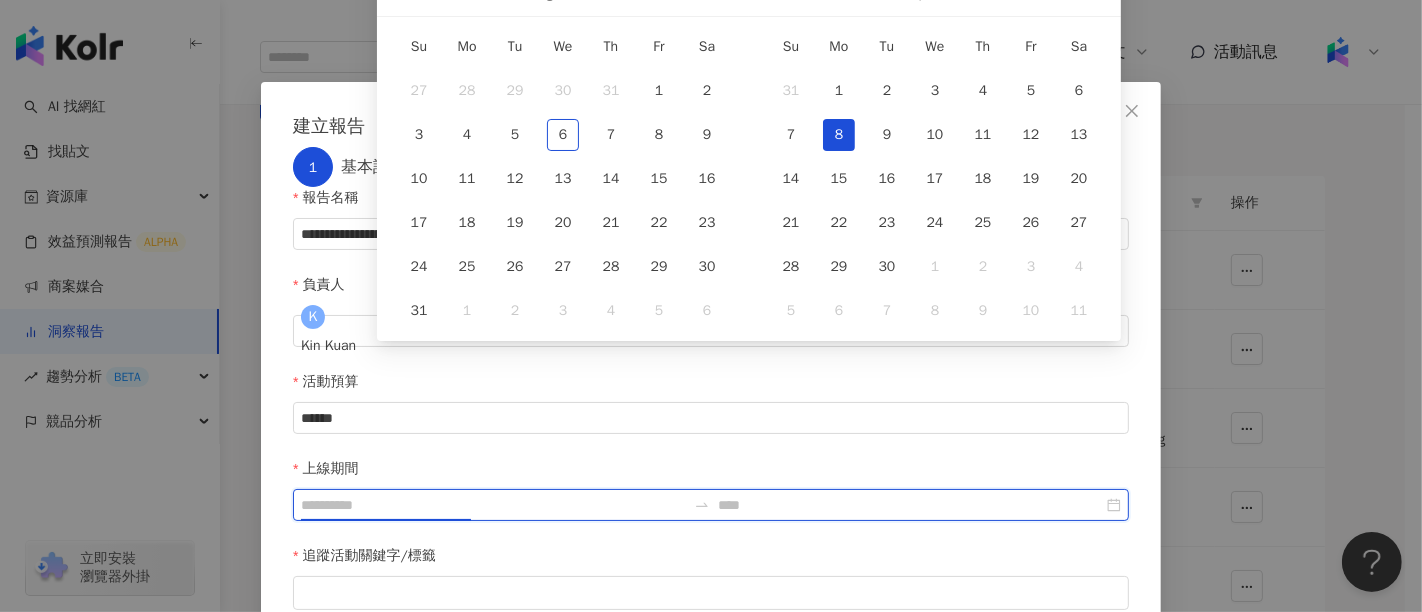 type on "**********" 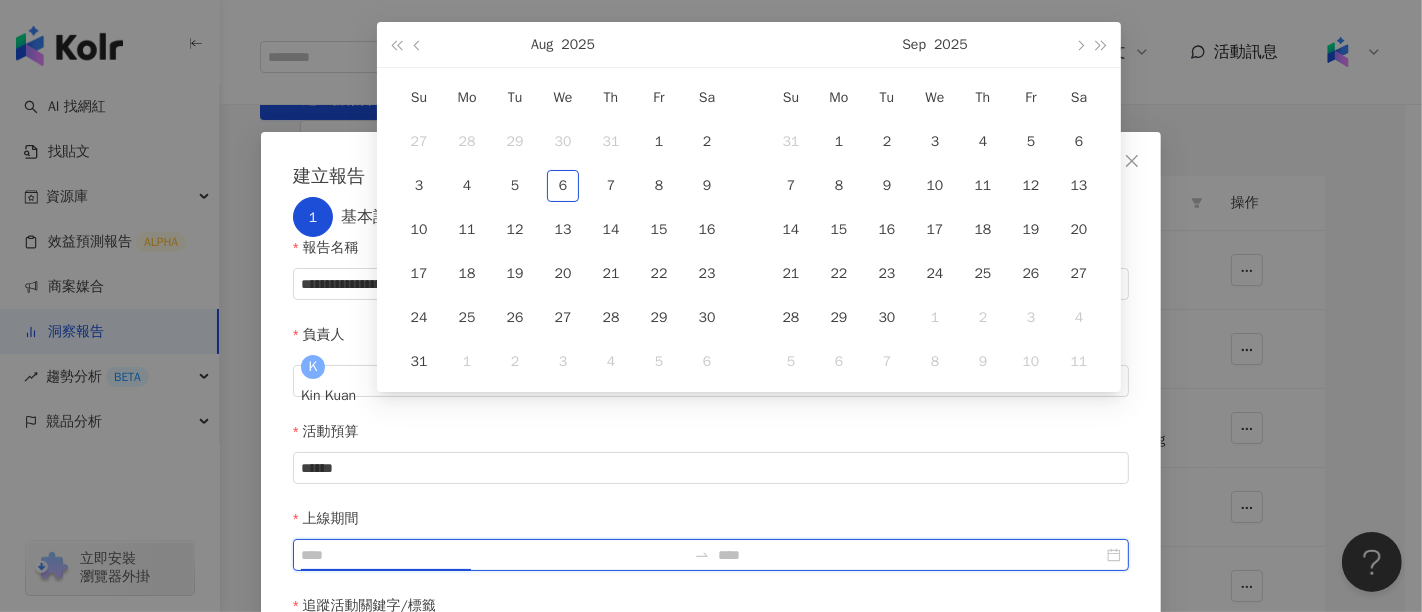 scroll, scrollTop: 0, scrollLeft: 0, axis: both 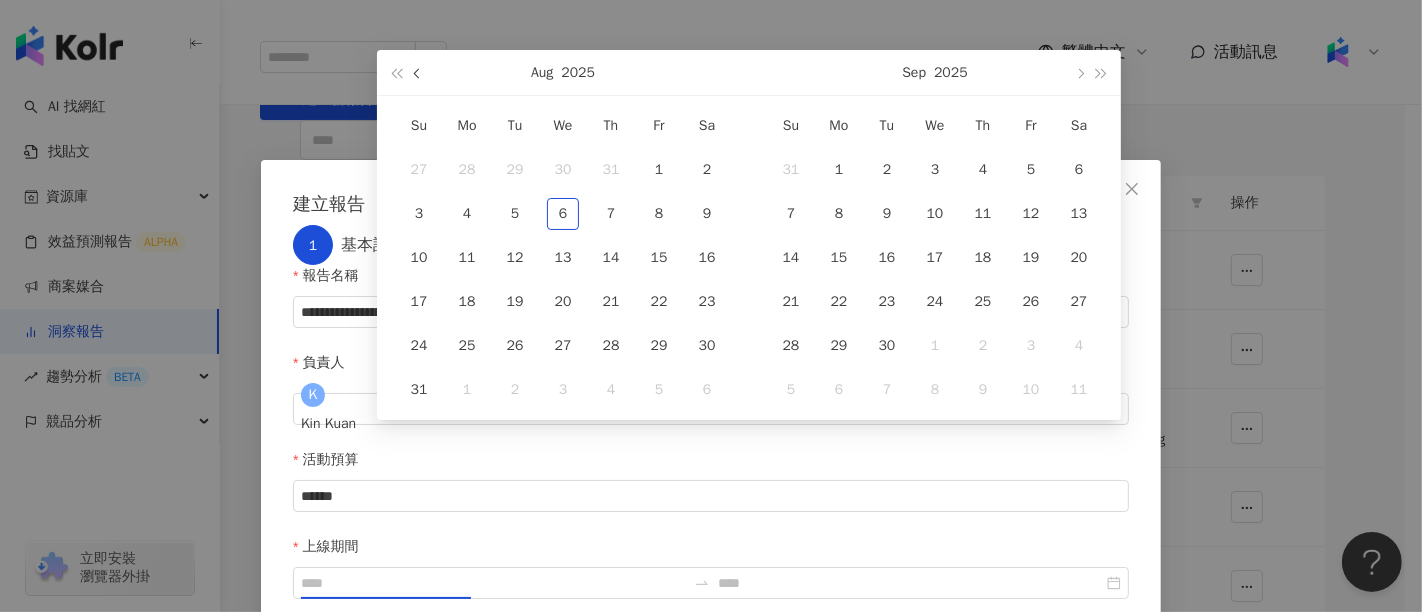click at bounding box center (418, 72) 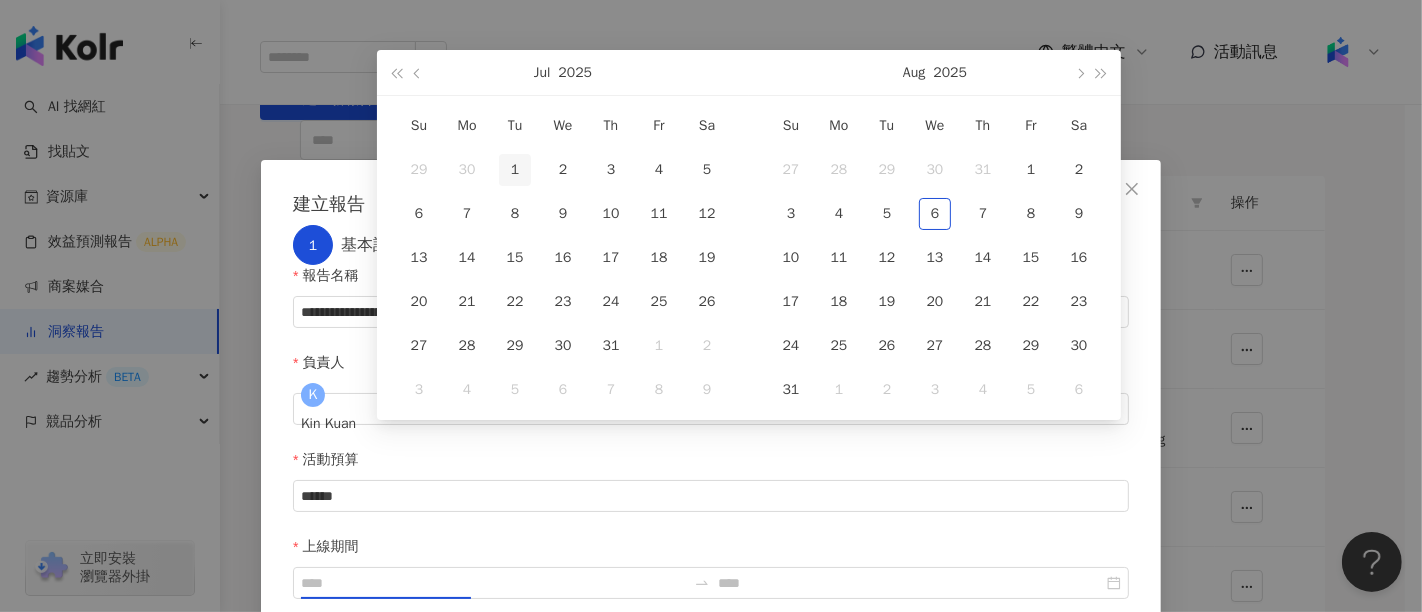 type on "**********" 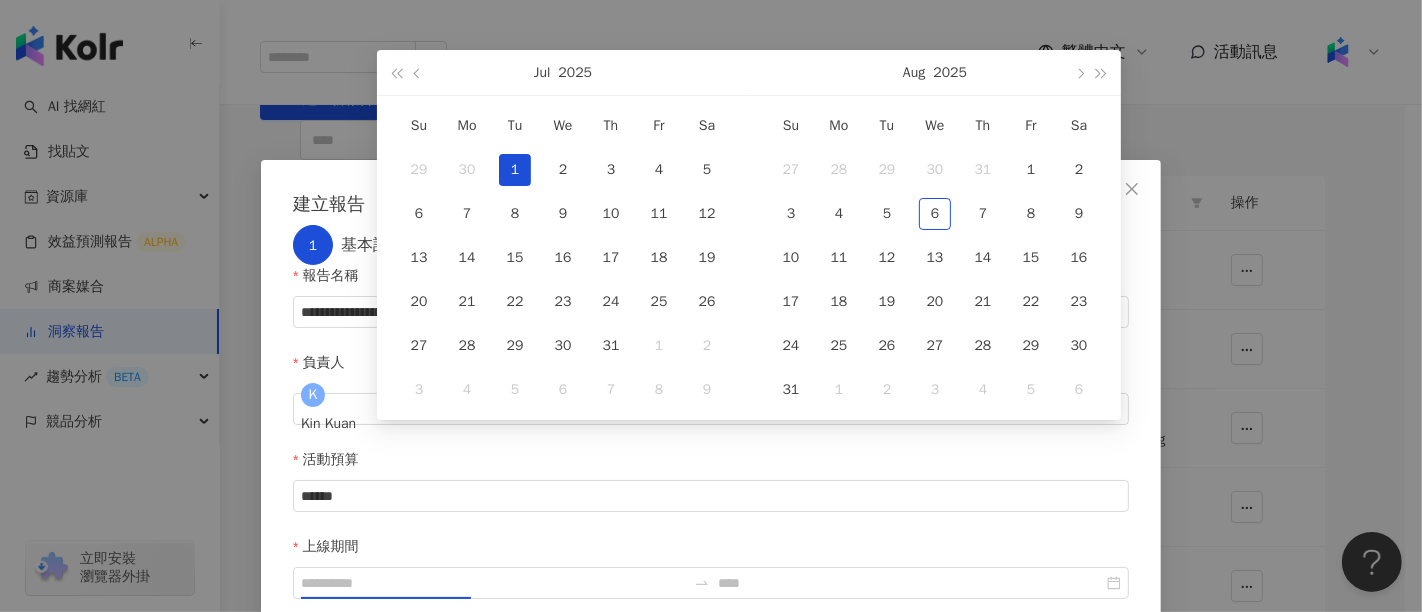 click on "1" at bounding box center [515, 170] 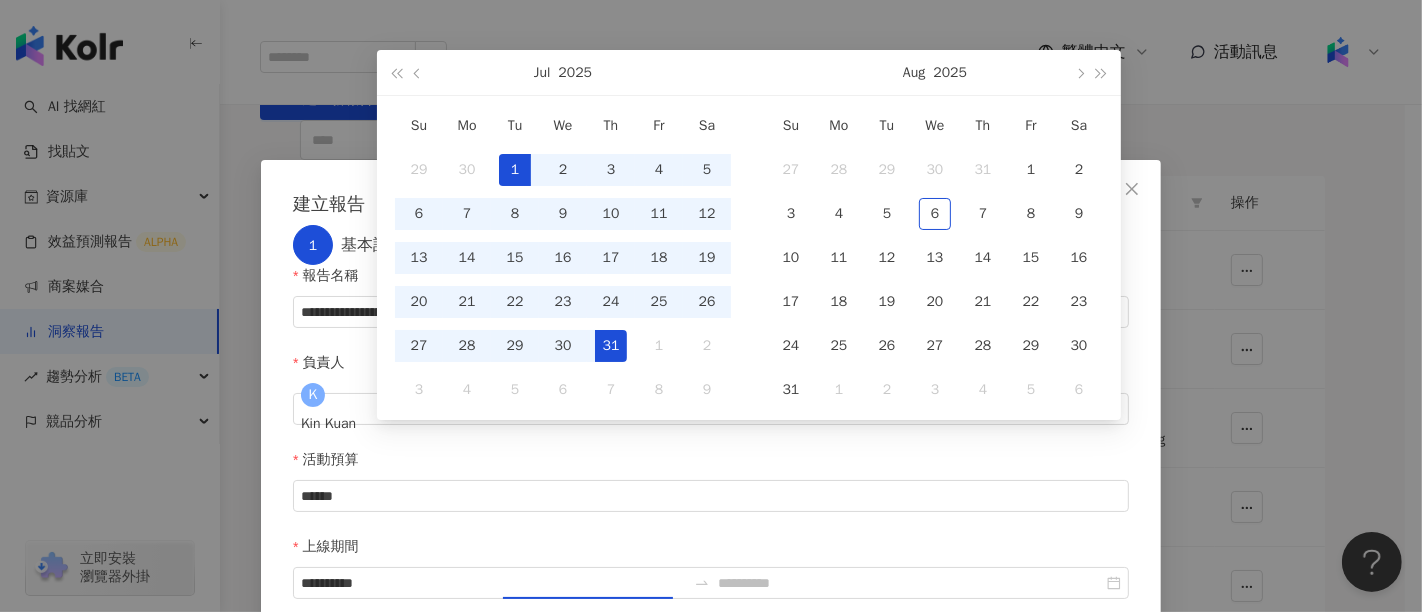 click on "31" at bounding box center (611, 346) 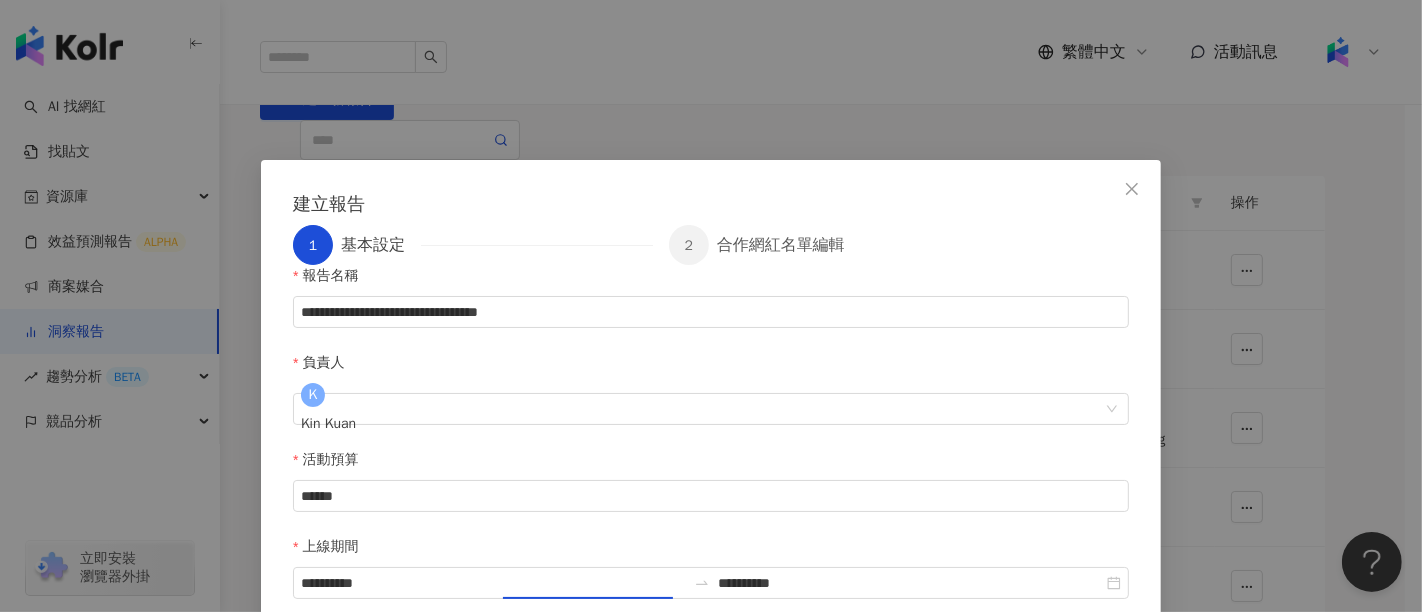 type on "**********" 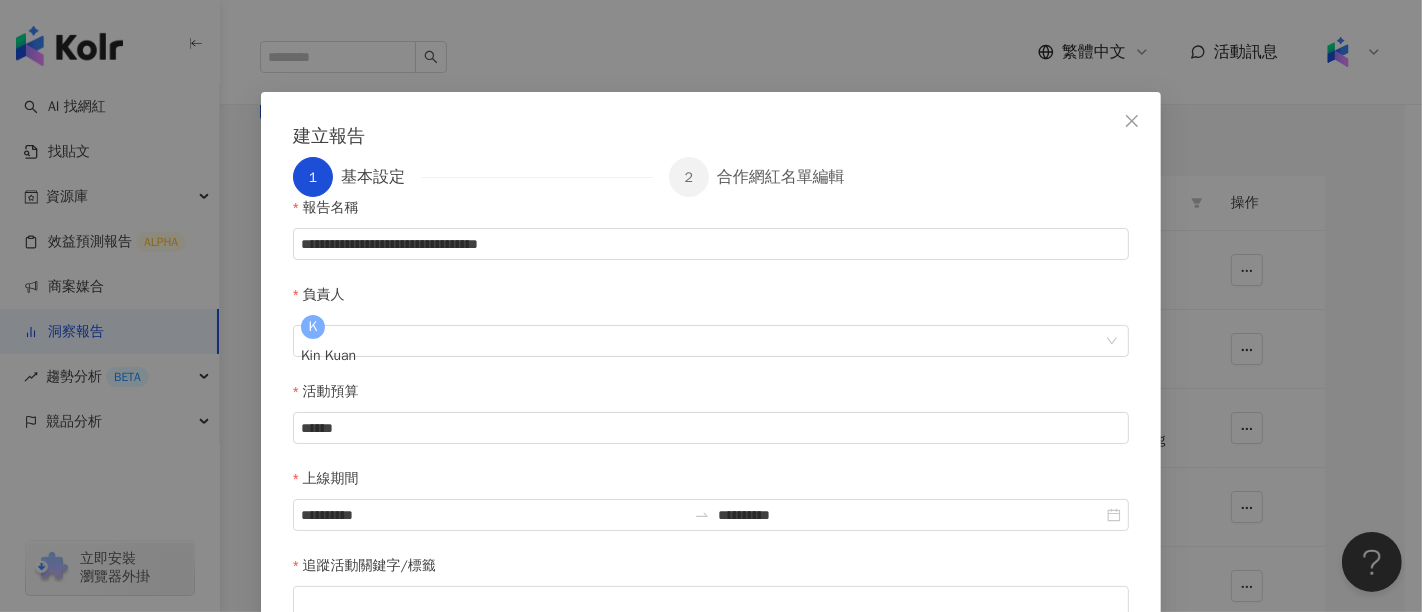 scroll, scrollTop: 102, scrollLeft: 0, axis: vertical 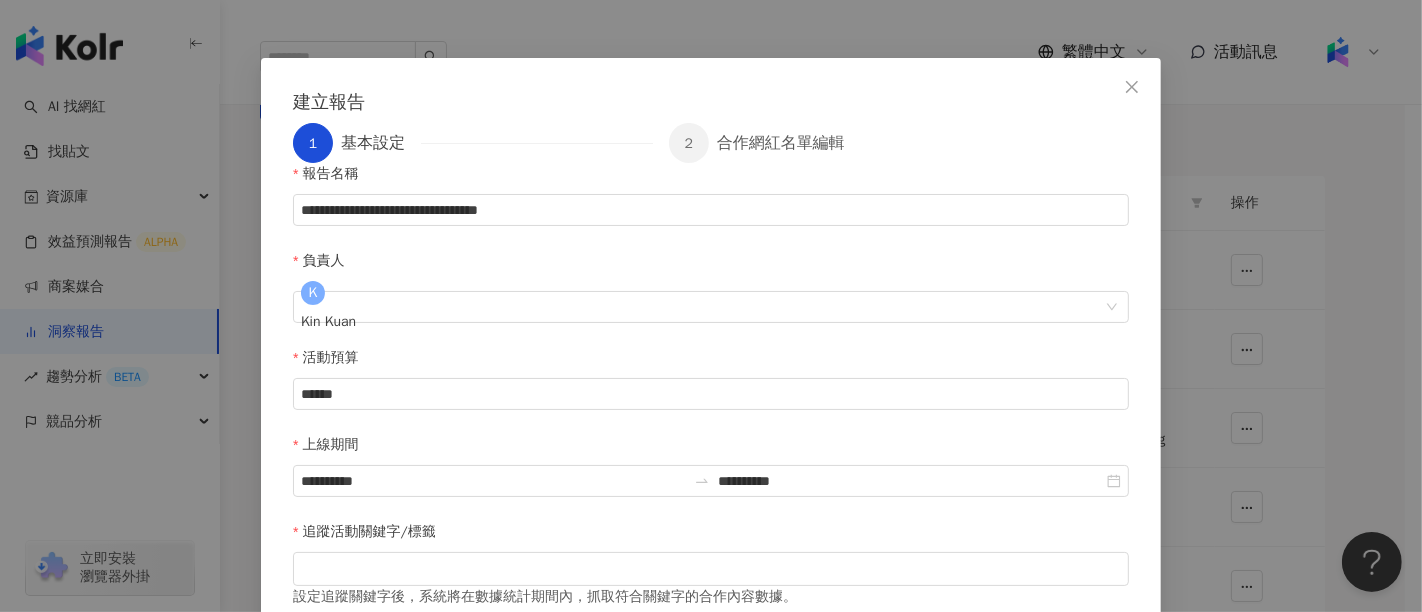 click on "追蹤活動關鍵字/標籤" at bounding box center (711, 536) 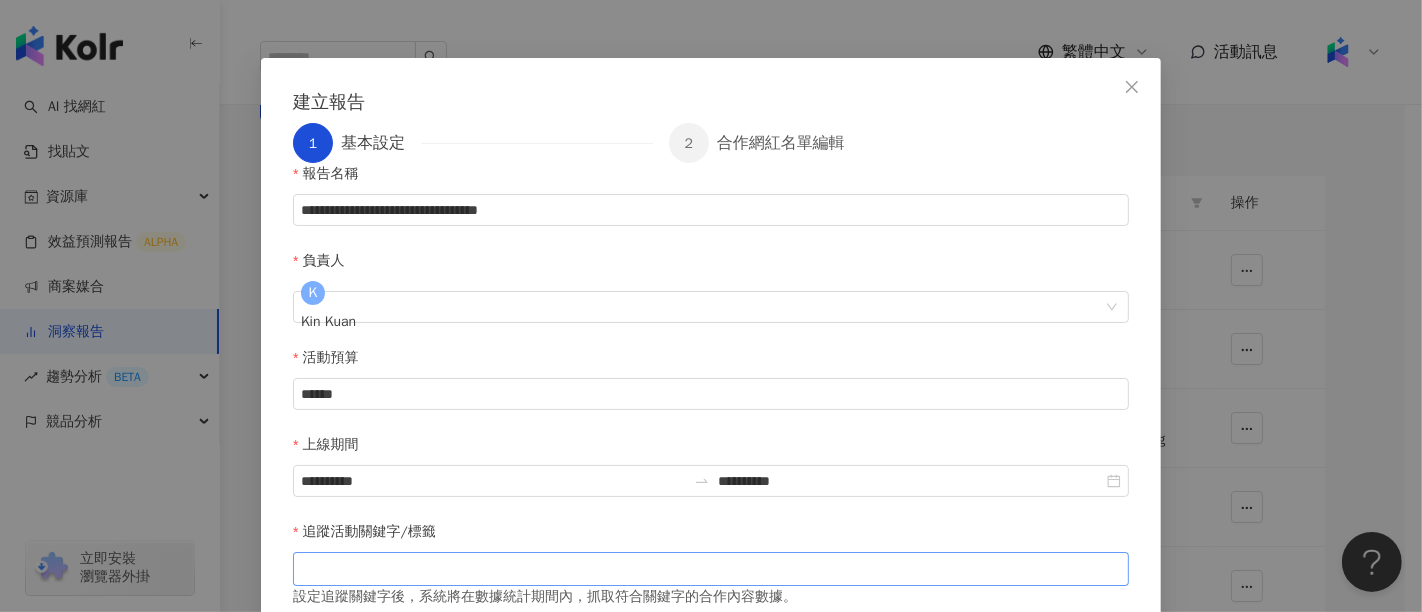click at bounding box center [711, 569] 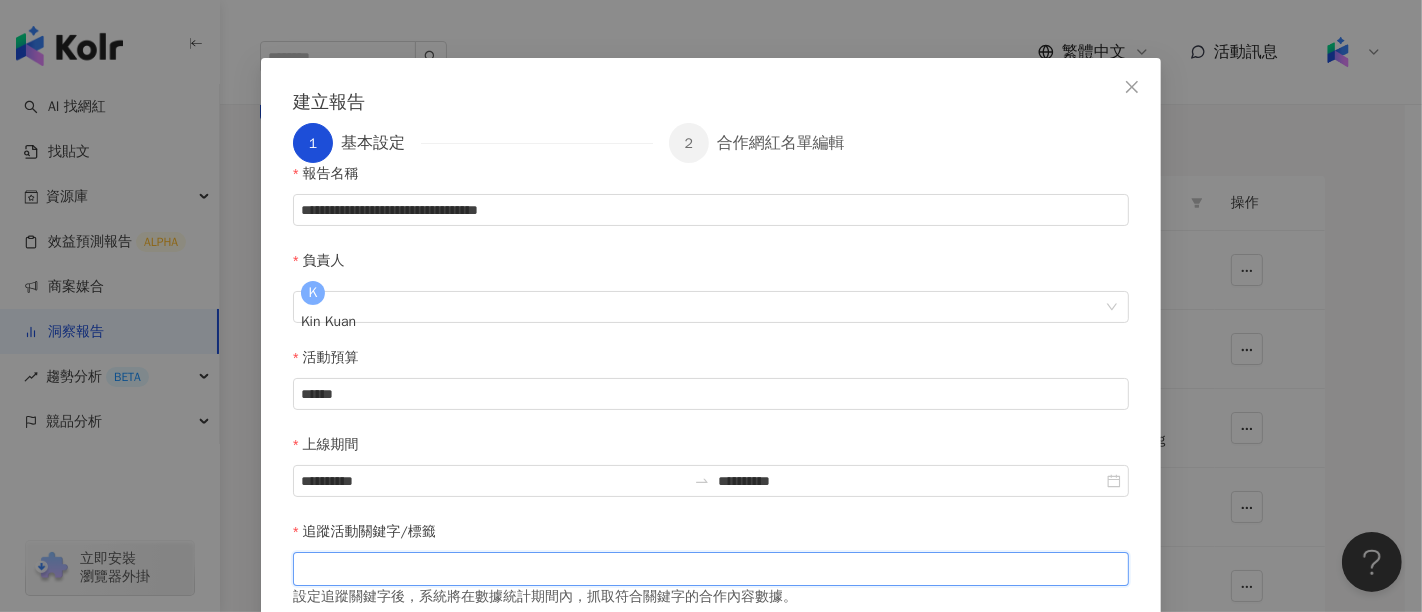 paste 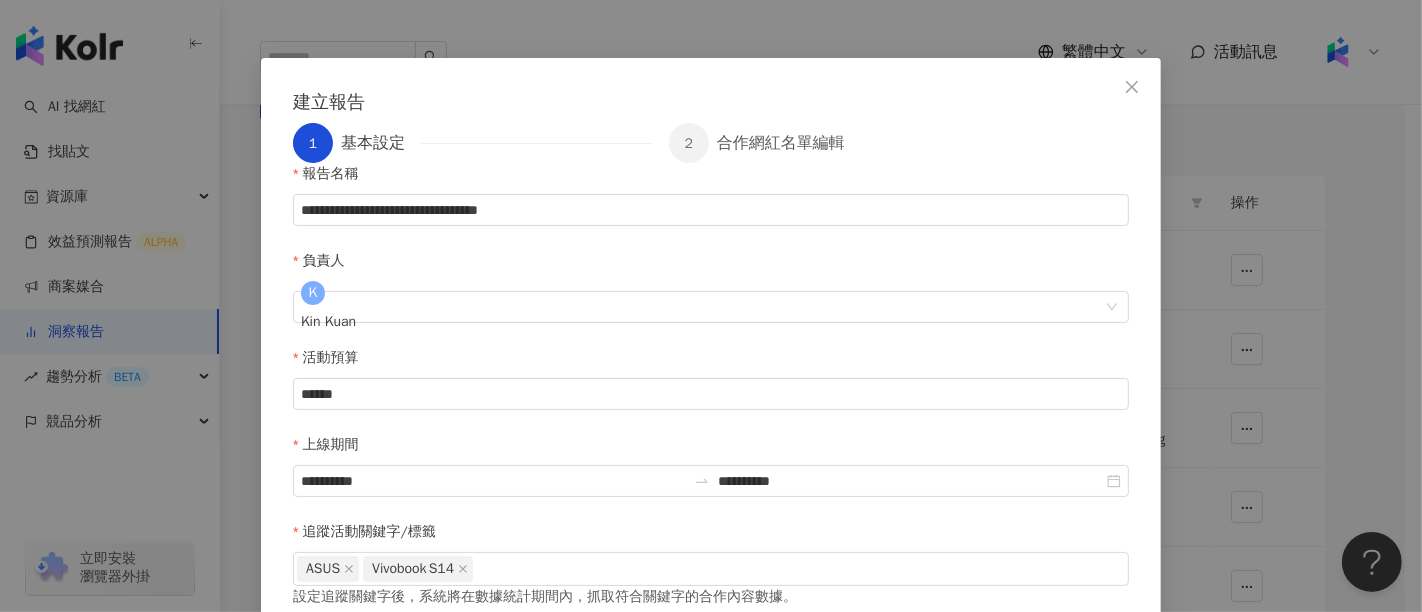 click on "下一步" at bounding box center (1092, 659) 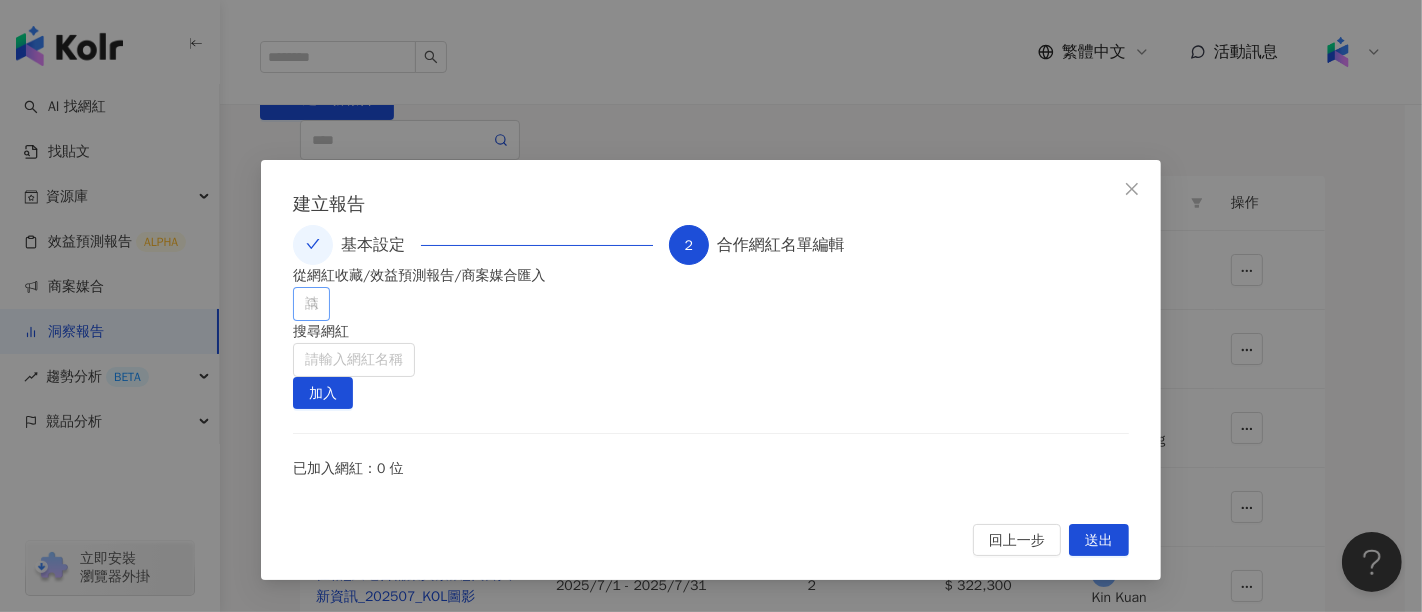 click at bounding box center (301, 304) 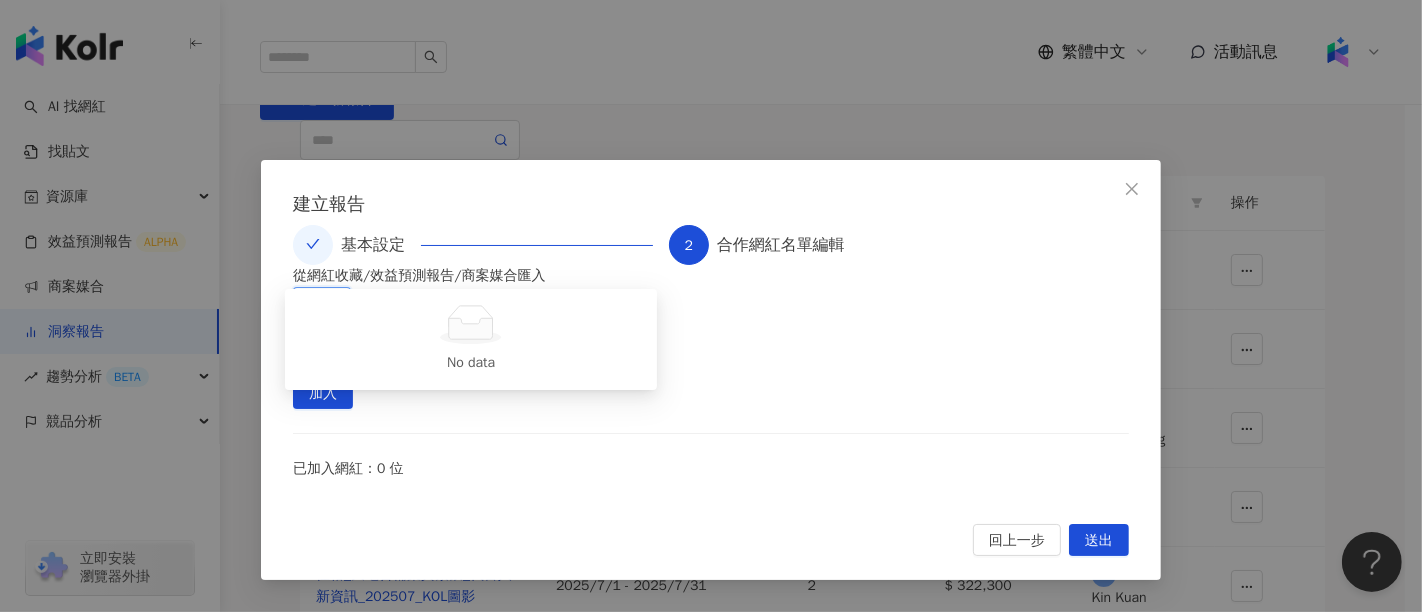 type on "*" 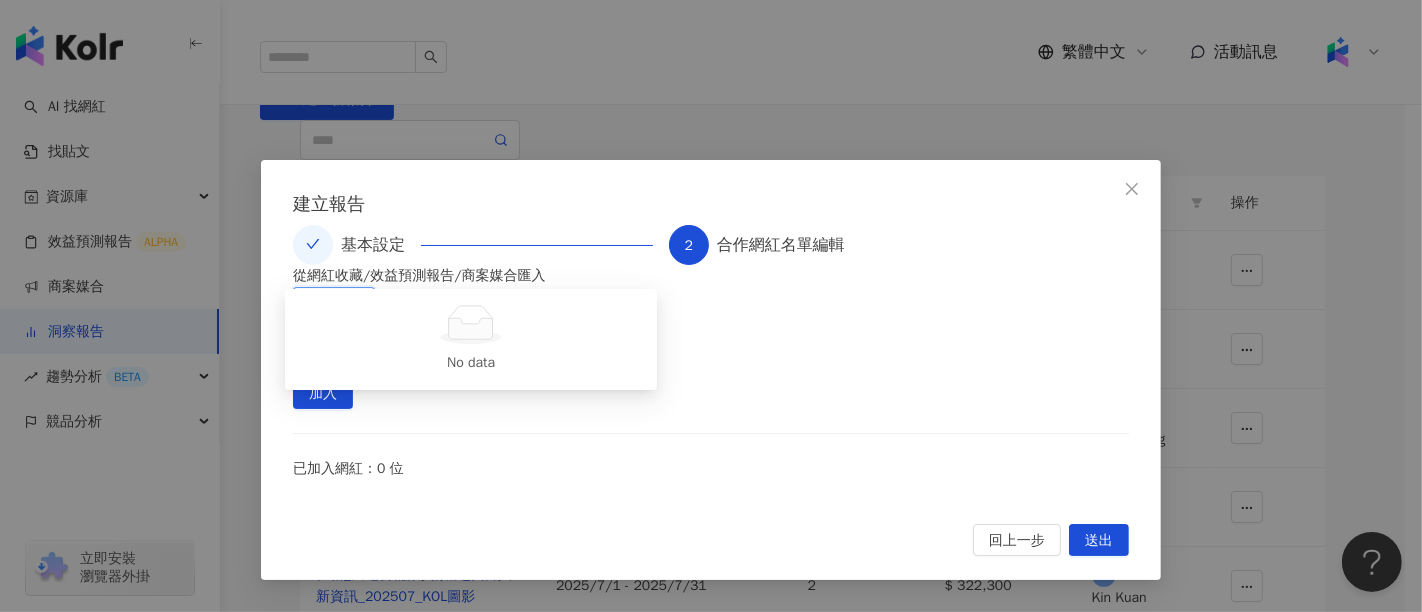 type on "***" 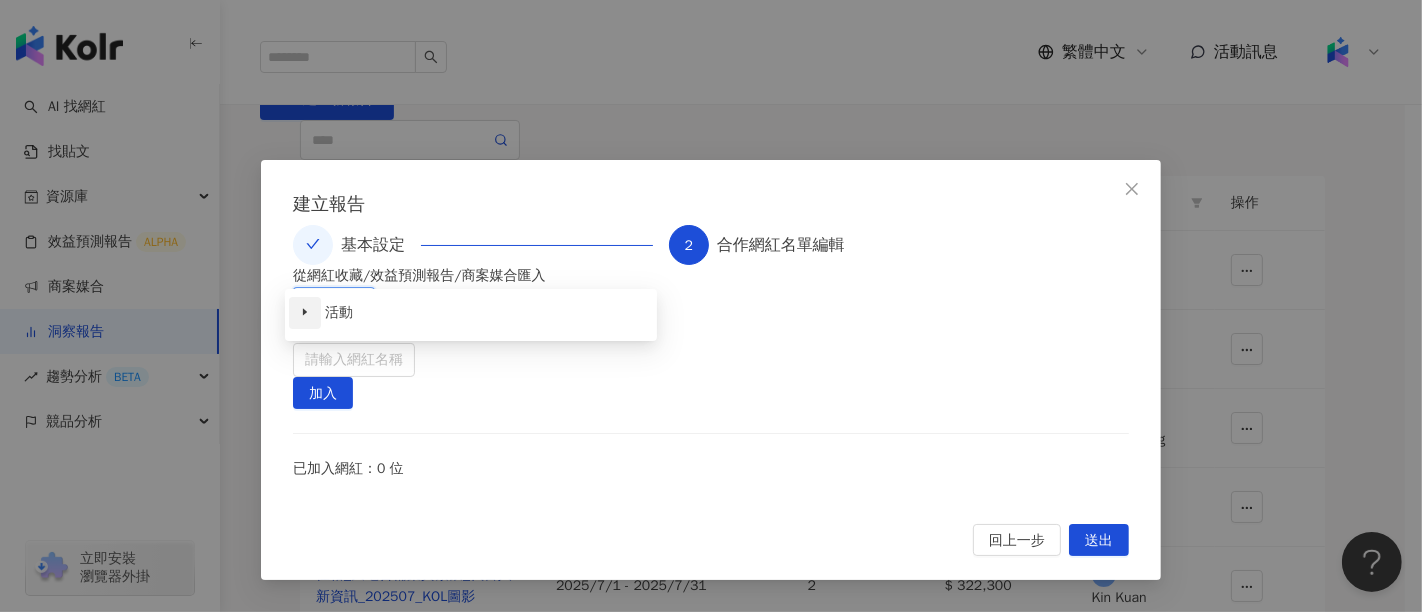 click at bounding box center (305, 313) 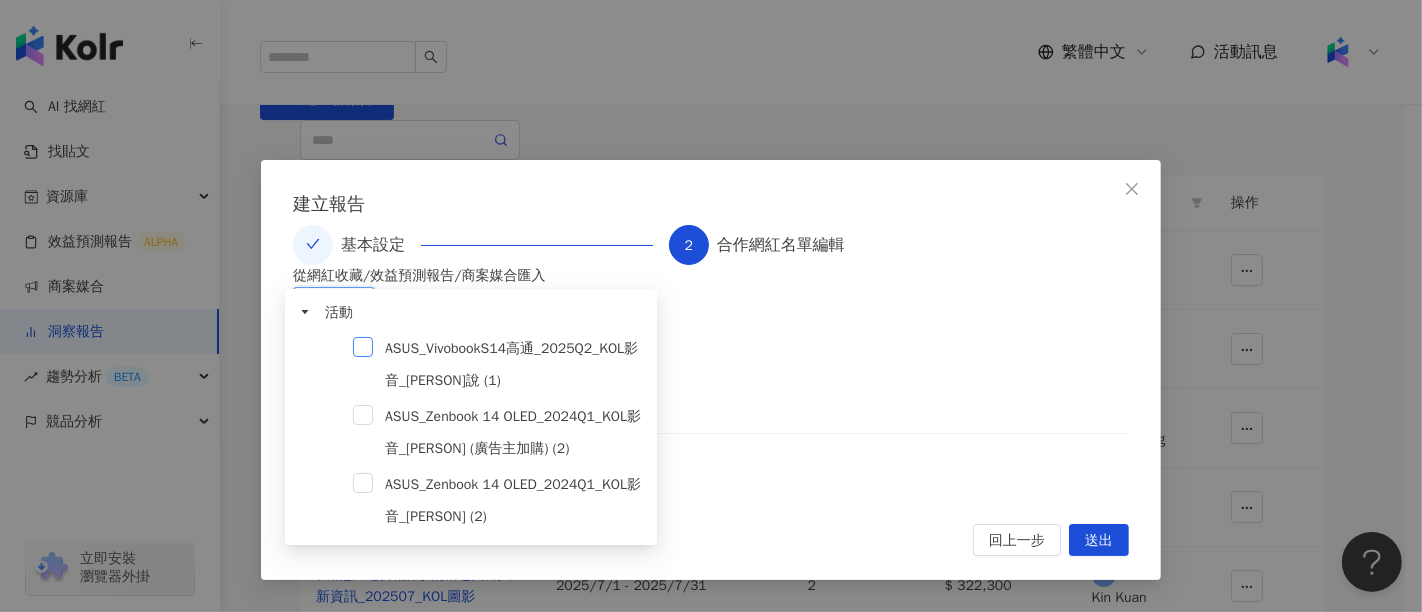 click at bounding box center (363, 347) 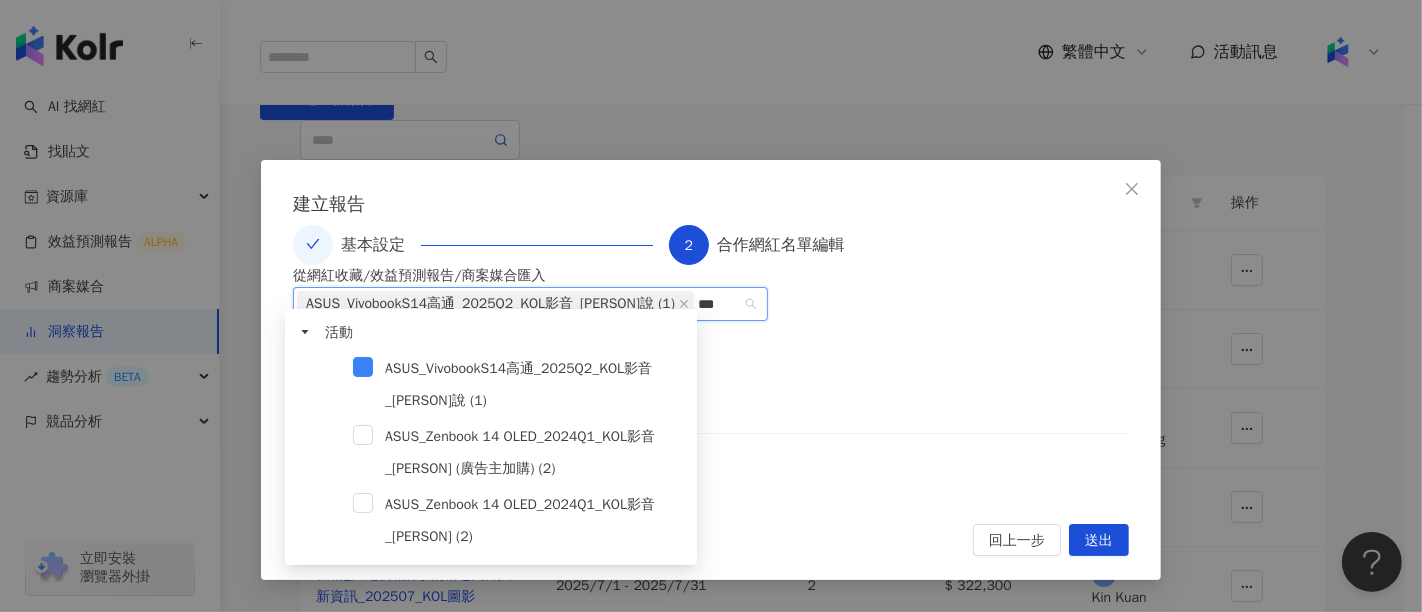 type 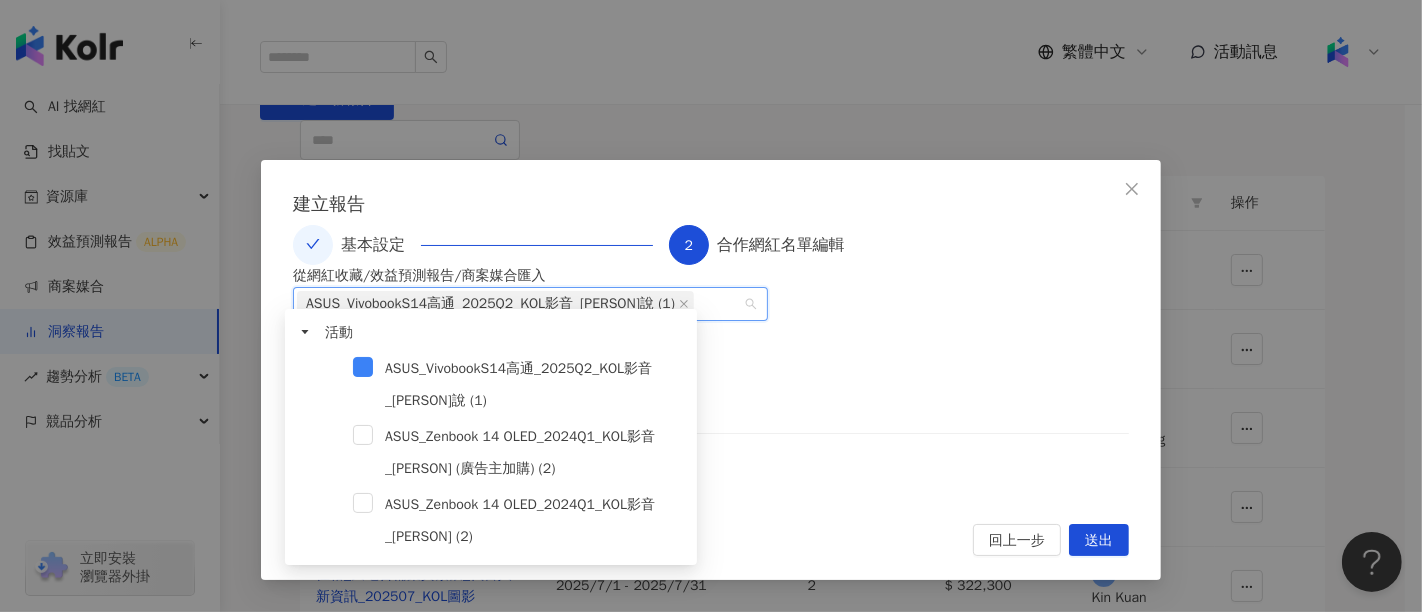 click on "從網紅收藏/效益預測報告/商案媒合匯入  ASUS_VivobookS14高通_2025Q2_KOL影音_[PERSON]說 (1)  [PERSON]說   搜尋網紅 請輸入網紅名稱 加入 已加入網紅：0 位" at bounding box center (711, 382) 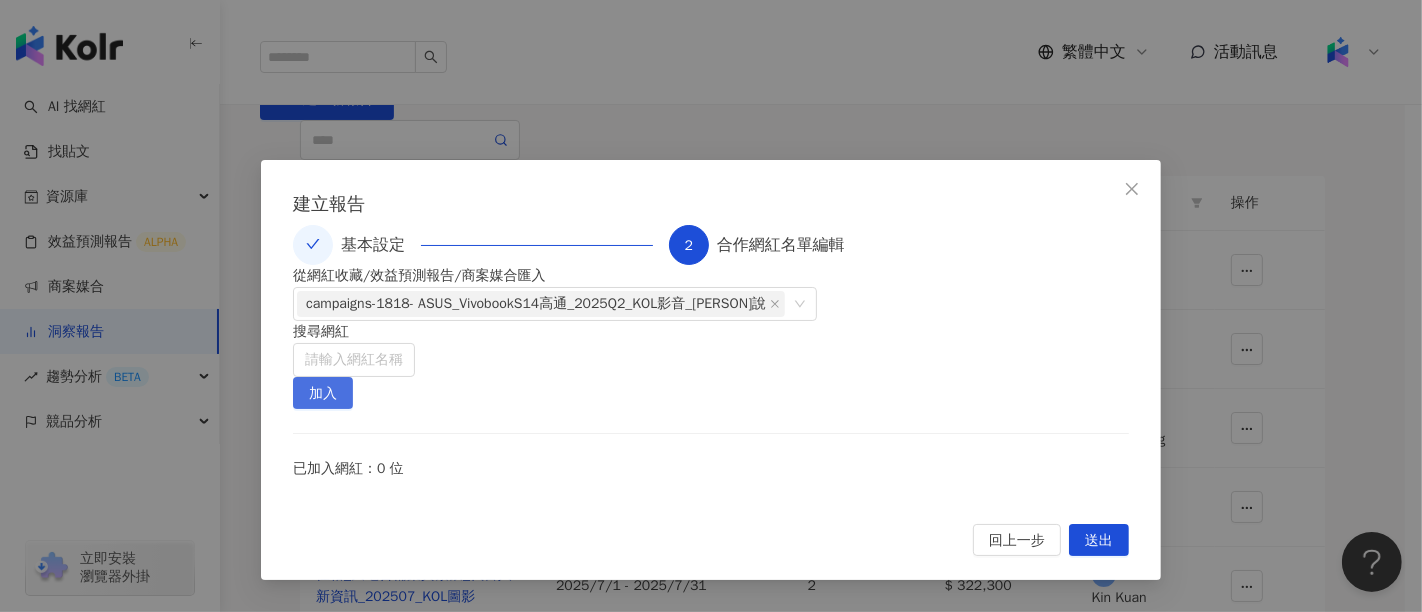 click on "加入" at bounding box center (323, 394) 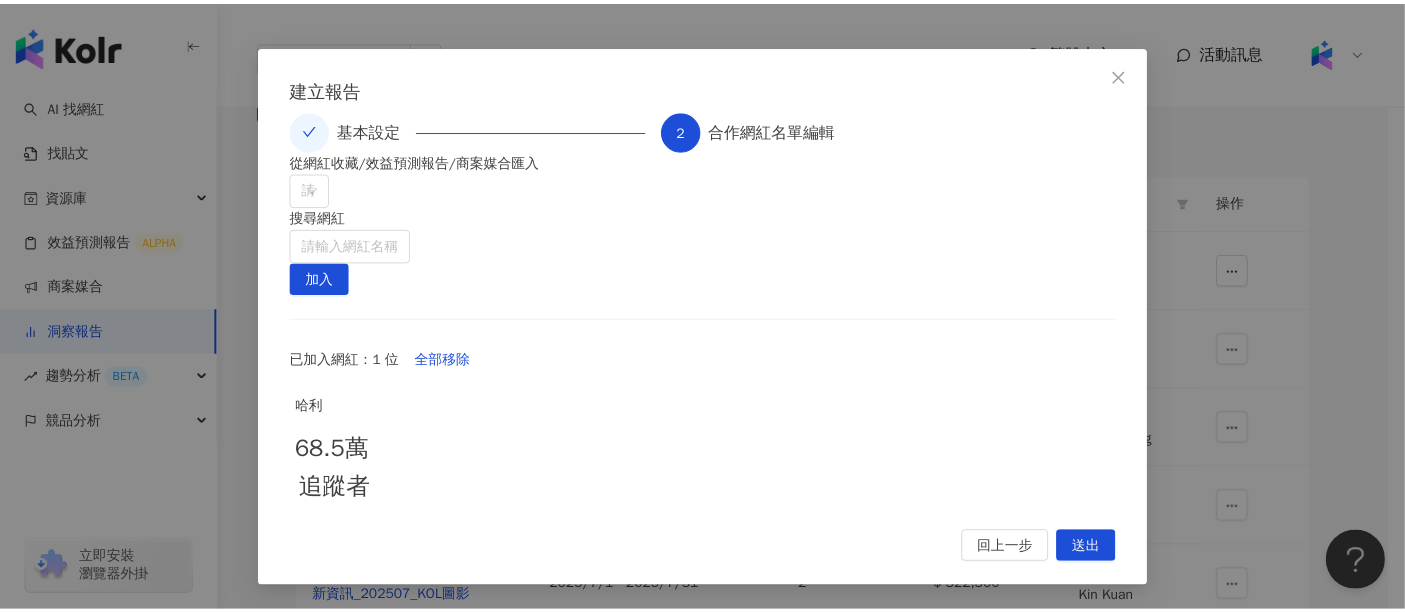 scroll, scrollTop: 164, scrollLeft: 0, axis: vertical 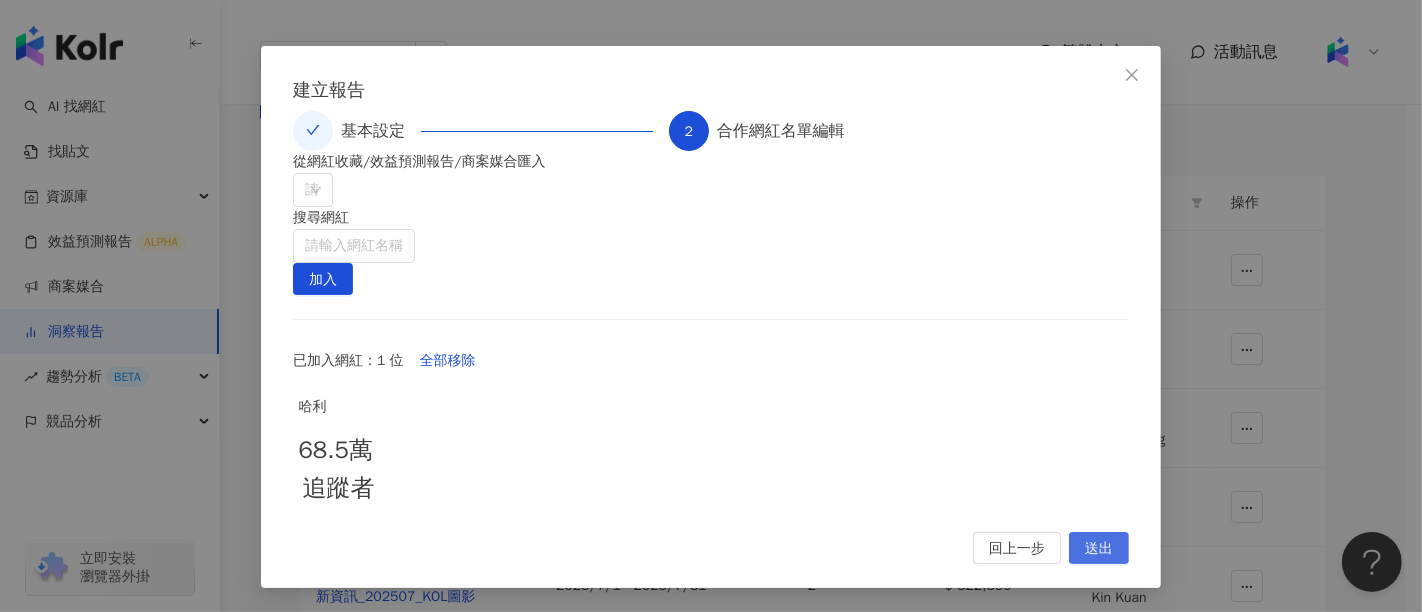 click on "送出" at bounding box center (1099, 549) 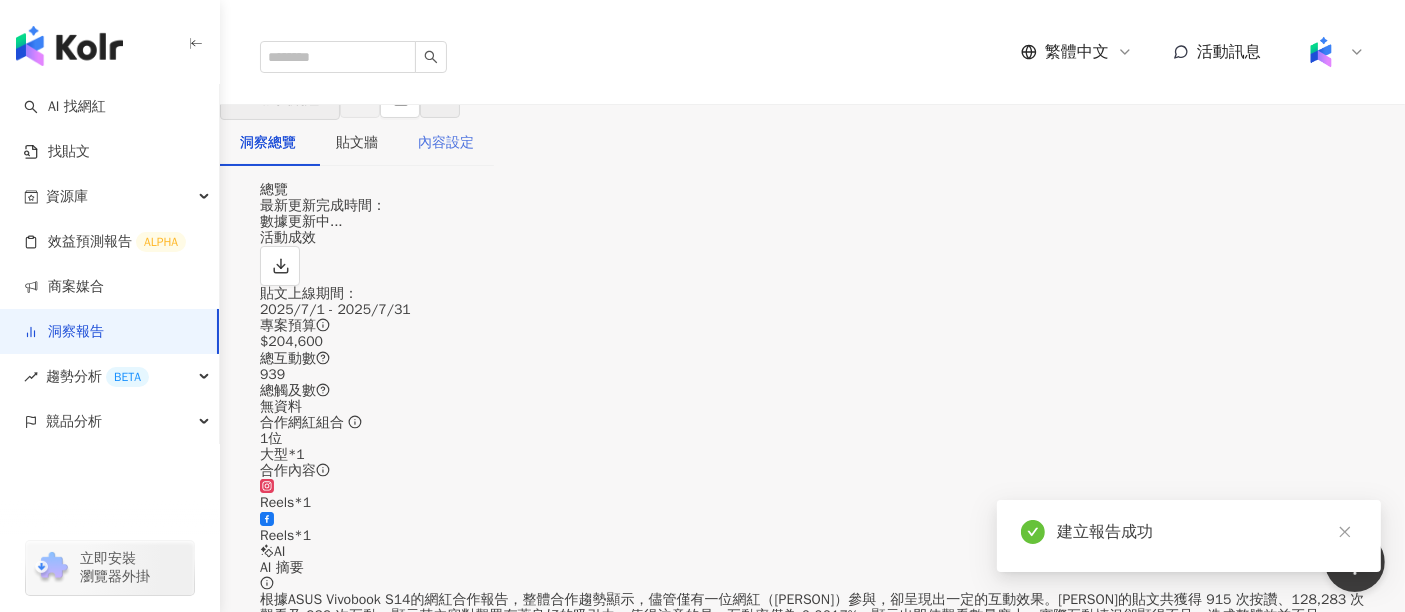 scroll, scrollTop: 0, scrollLeft: 0, axis: both 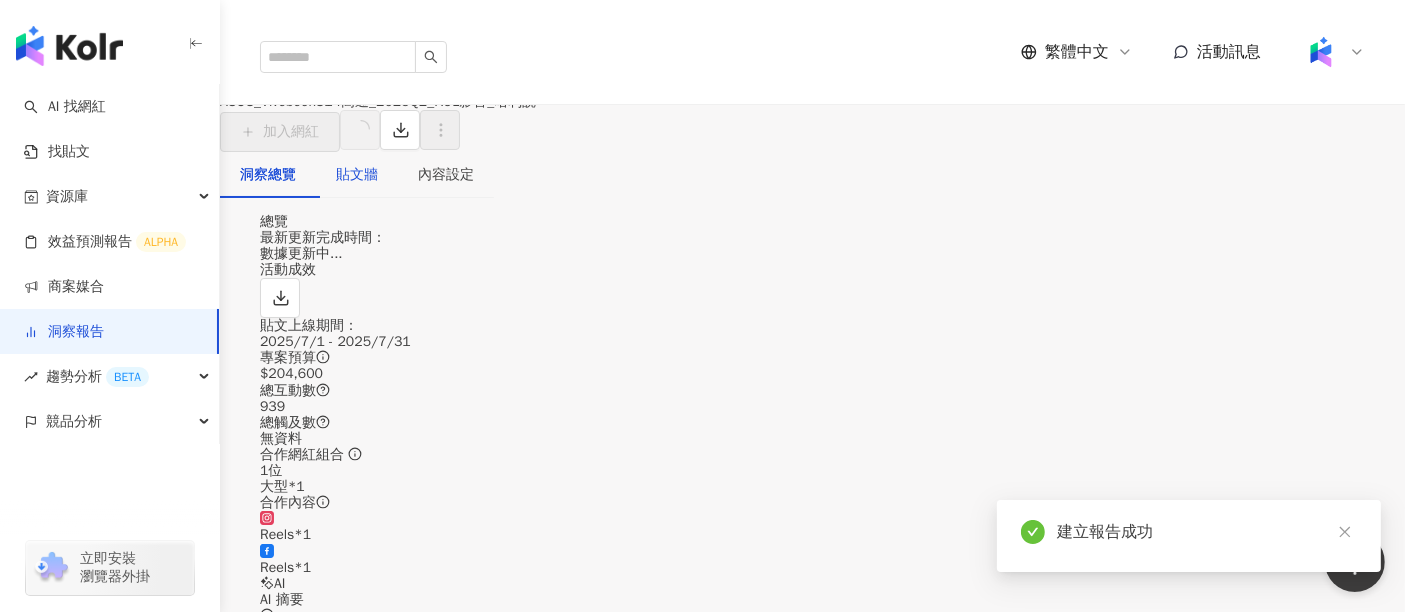 click on "貼文牆" at bounding box center [357, 175] 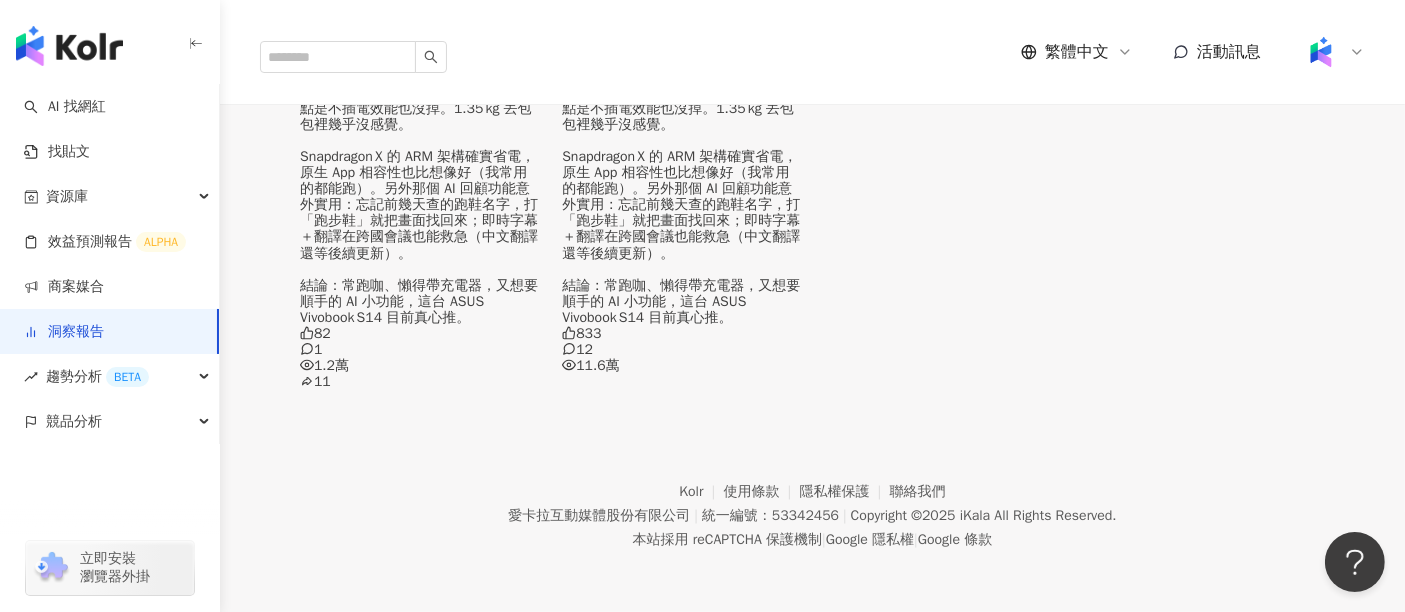 scroll, scrollTop: 222, scrollLeft: 0, axis: vertical 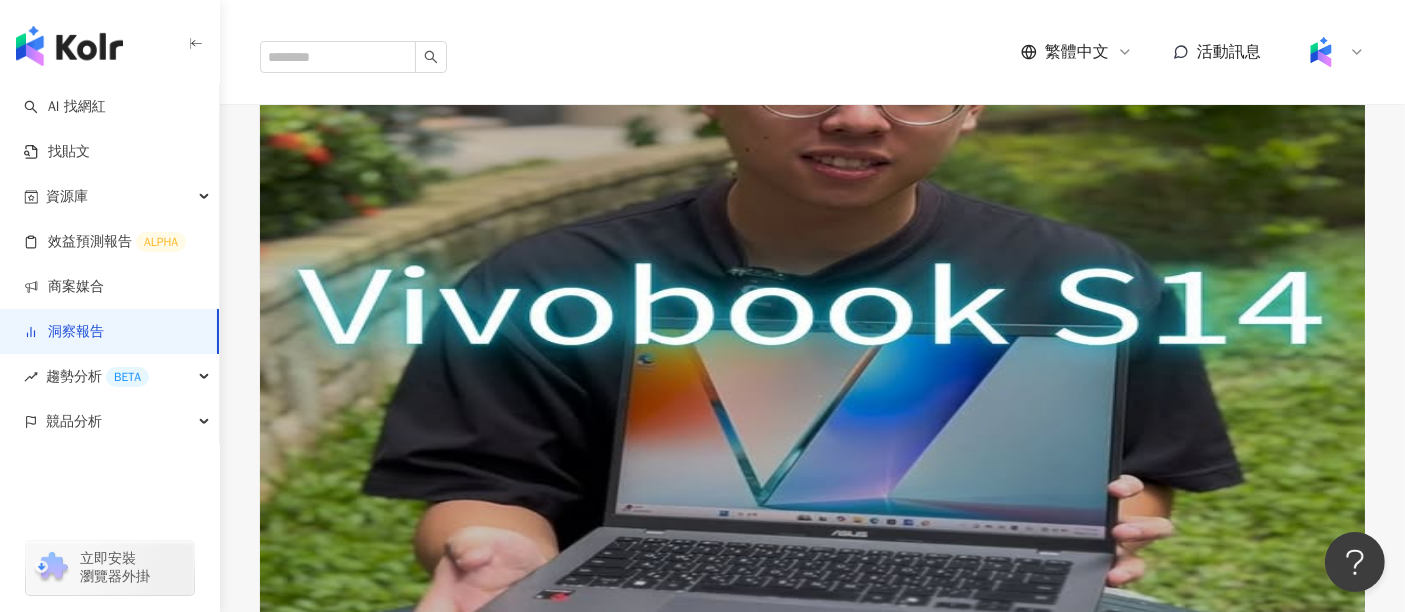 click on "洞察總覽" at bounding box center [268, -47] 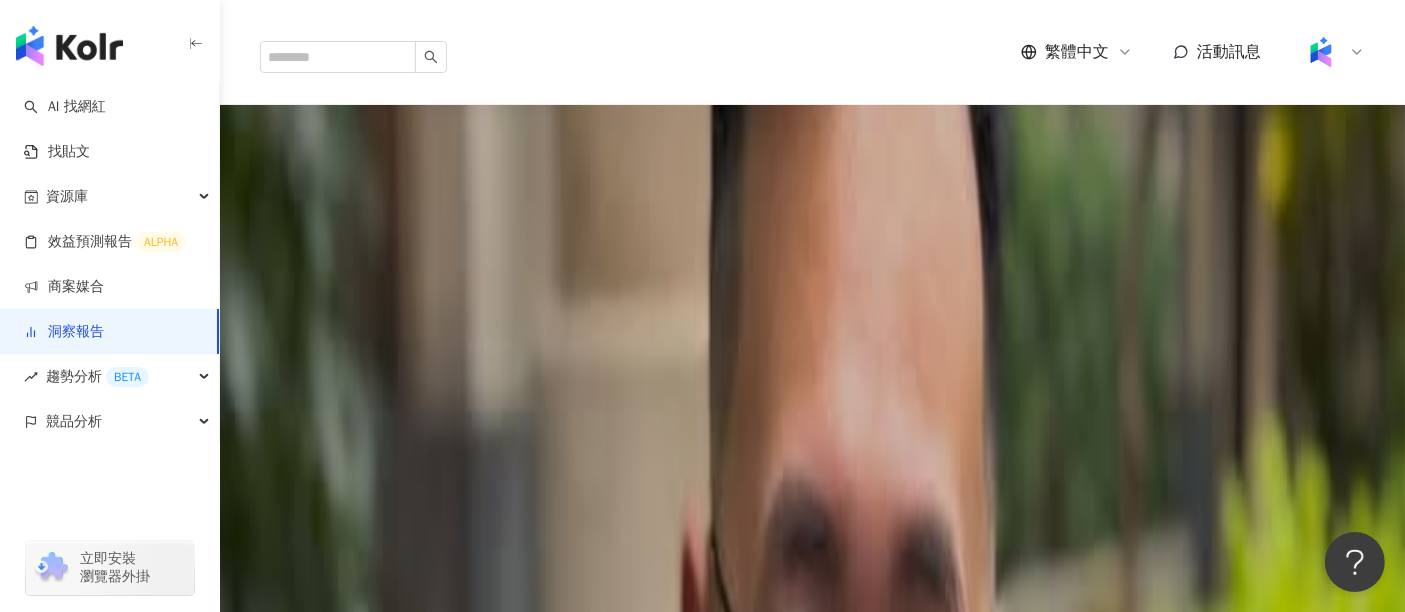scroll, scrollTop: 0, scrollLeft: 0, axis: both 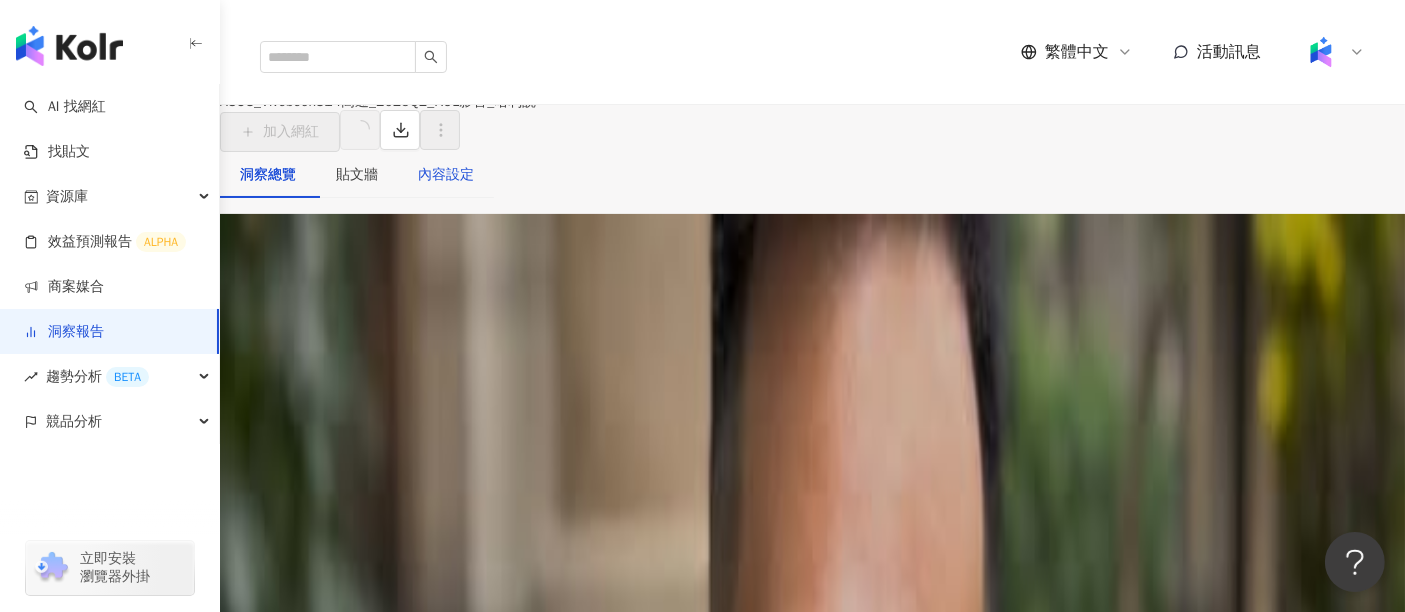 click on "內容設定" at bounding box center [446, 175] 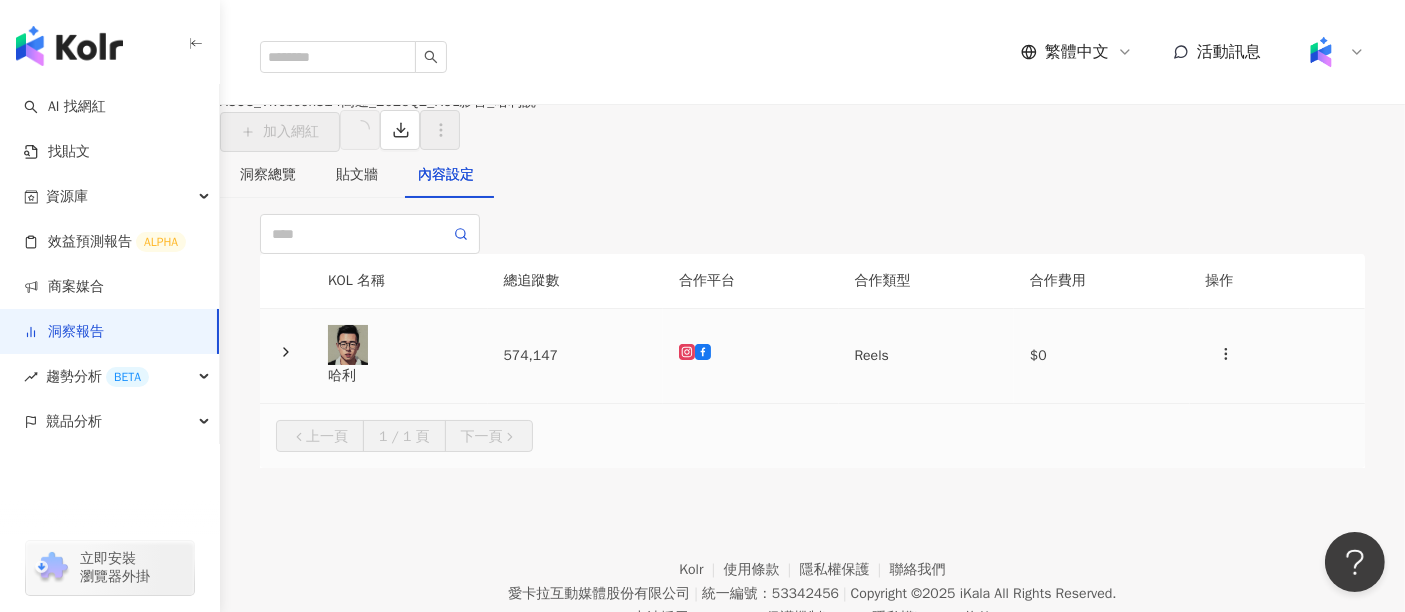 click 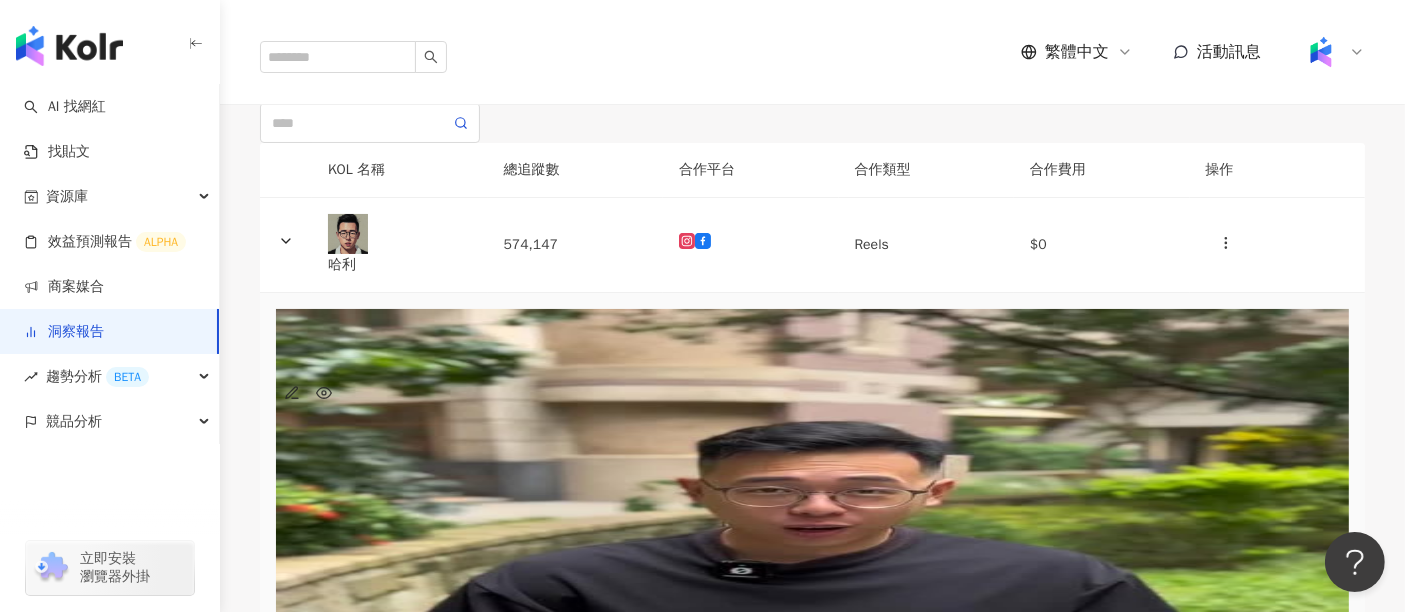 scroll, scrollTop: 0, scrollLeft: 0, axis: both 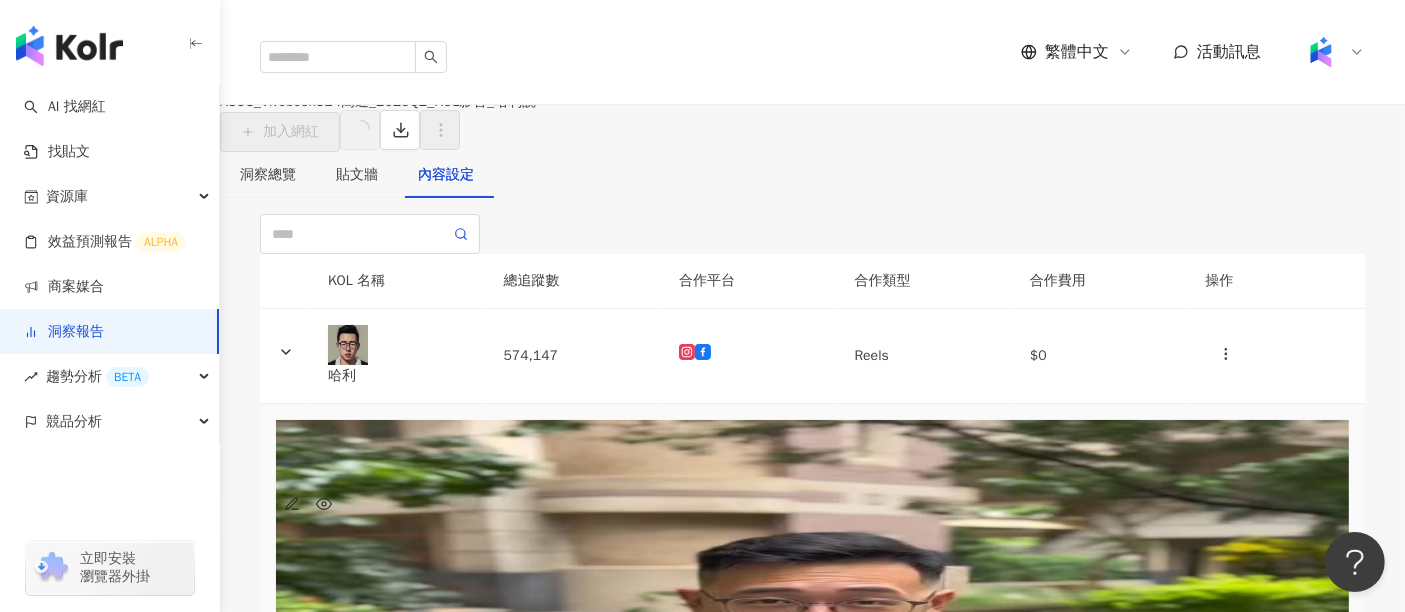 drag, startPoint x: 1359, startPoint y: 203, endPoint x: 671, endPoint y: 136, distance: 691.25464 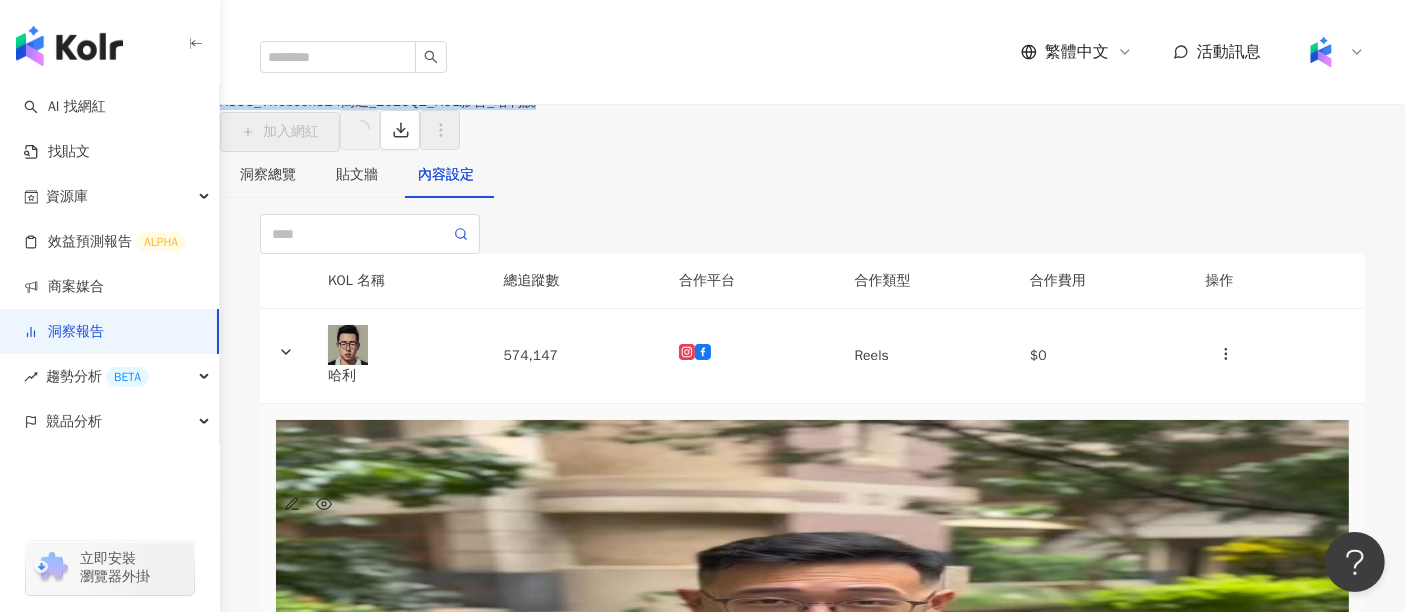 drag, startPoint x: 980, startPoint y: 154, endPoint x: 248, endPoint y: 153, distance: 732.0007 